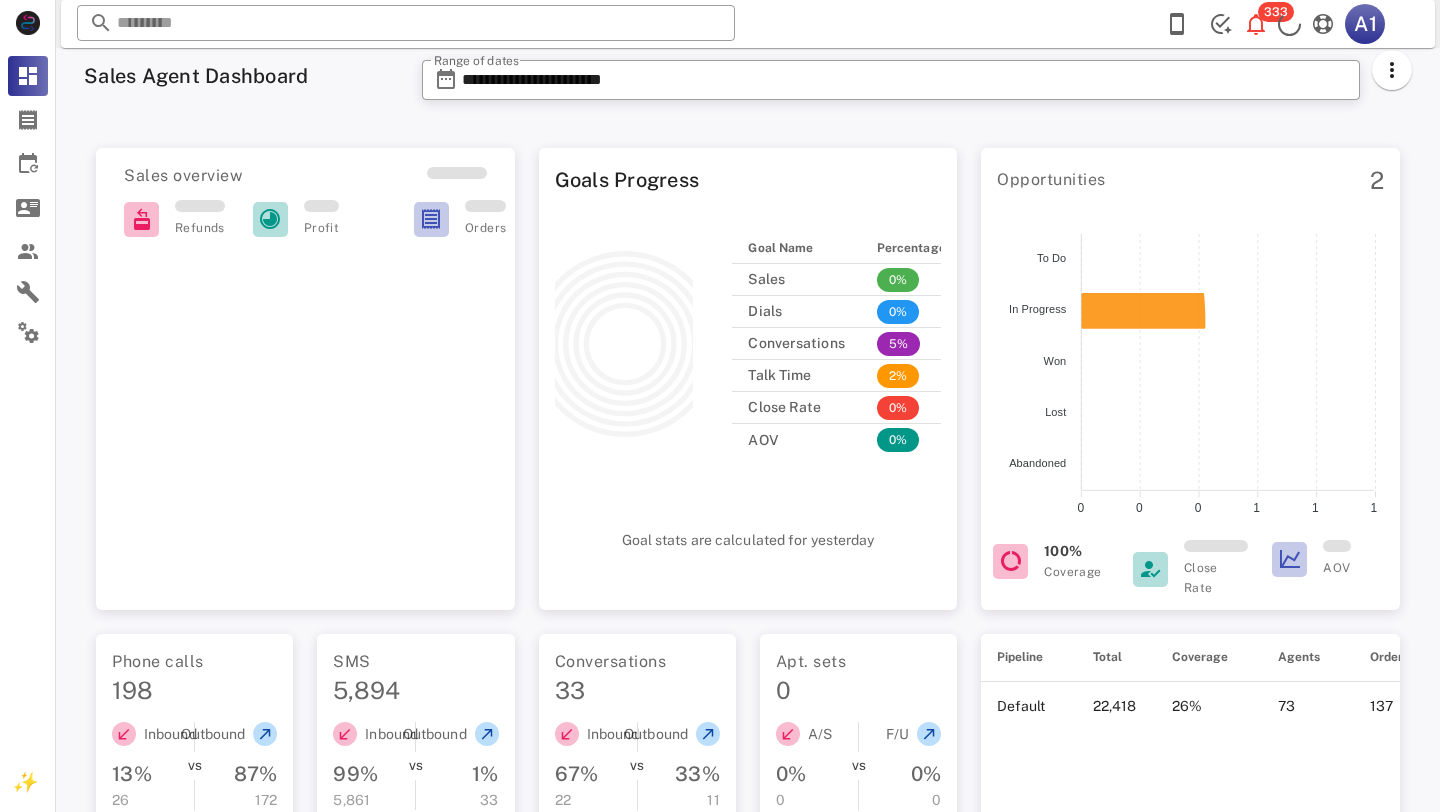 scroll, scrollTop: 0, scrollLeft: 0, axis: both 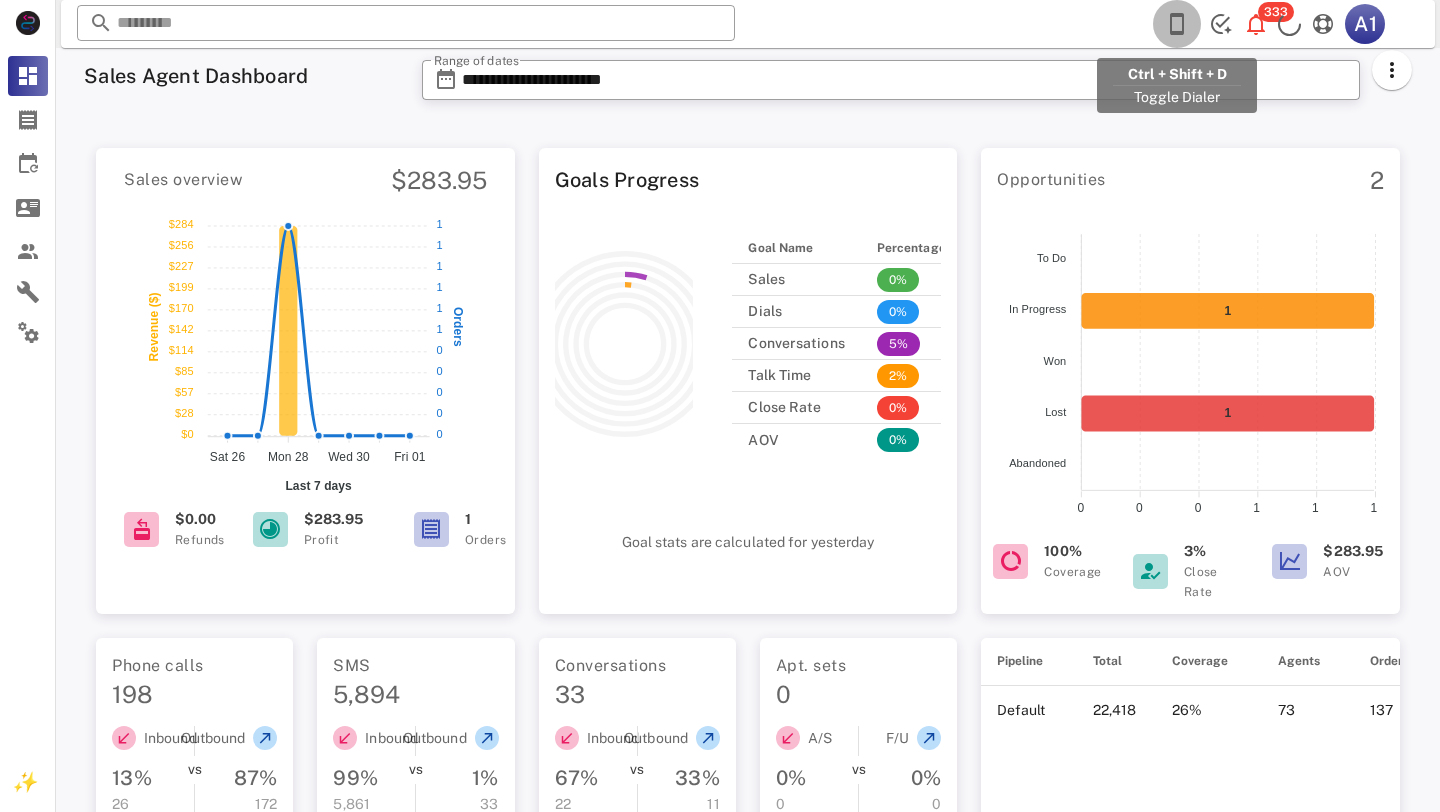 click at bounding box center [1177, 24] 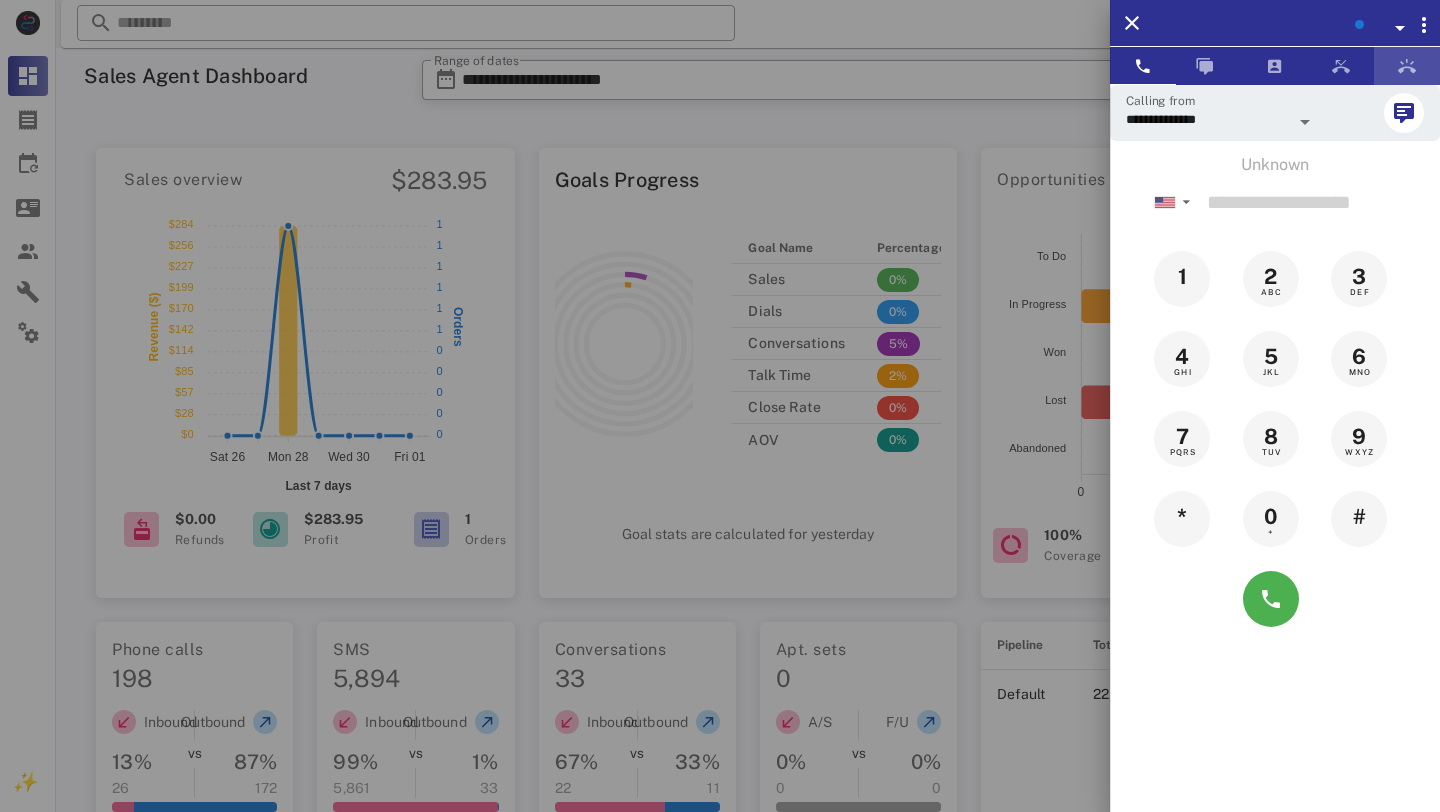 click at bounding box center [1407, 66] 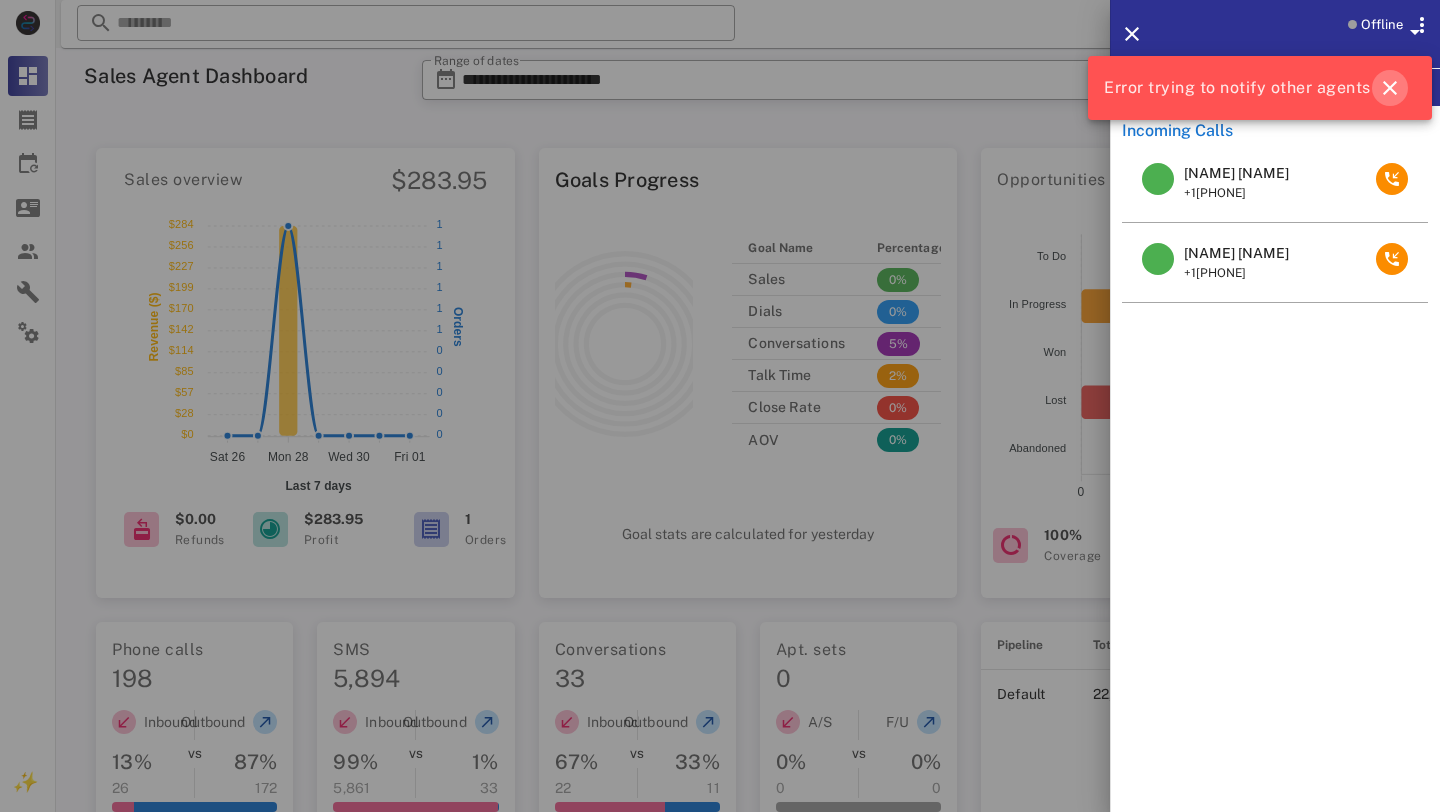 click at bounding box center (1390, 88) 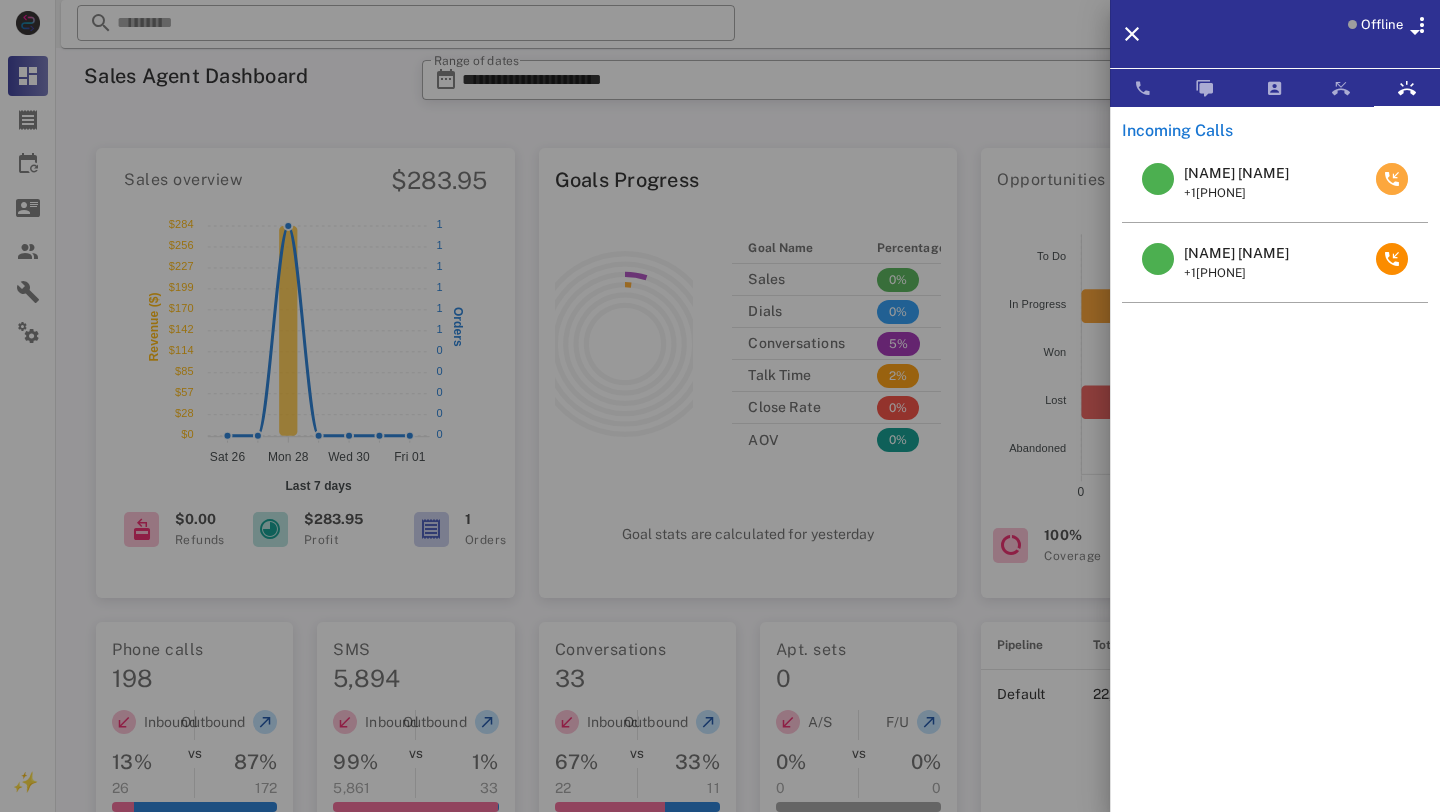click at bounding box center (1392, 179) 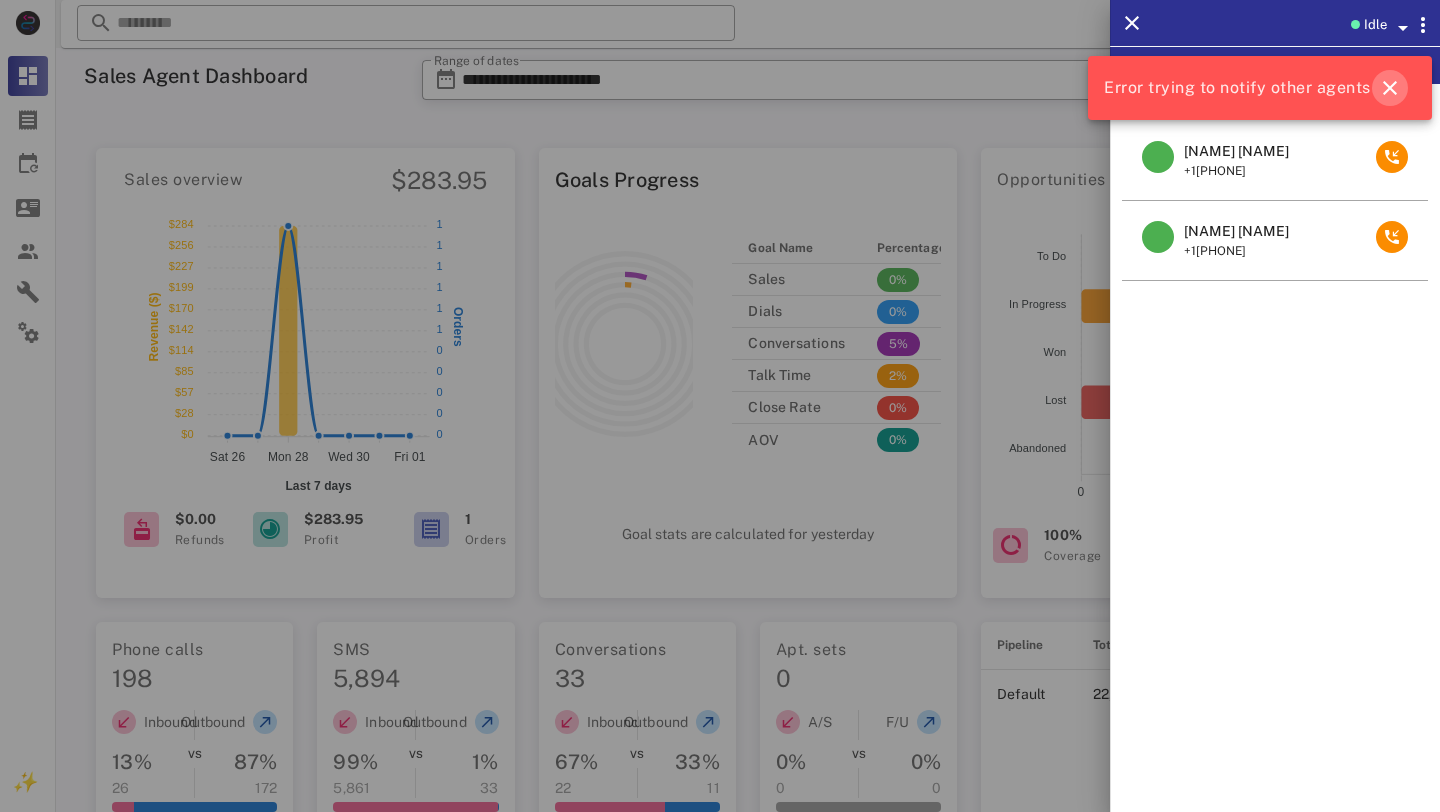 click at bounding box center [1390, 88] 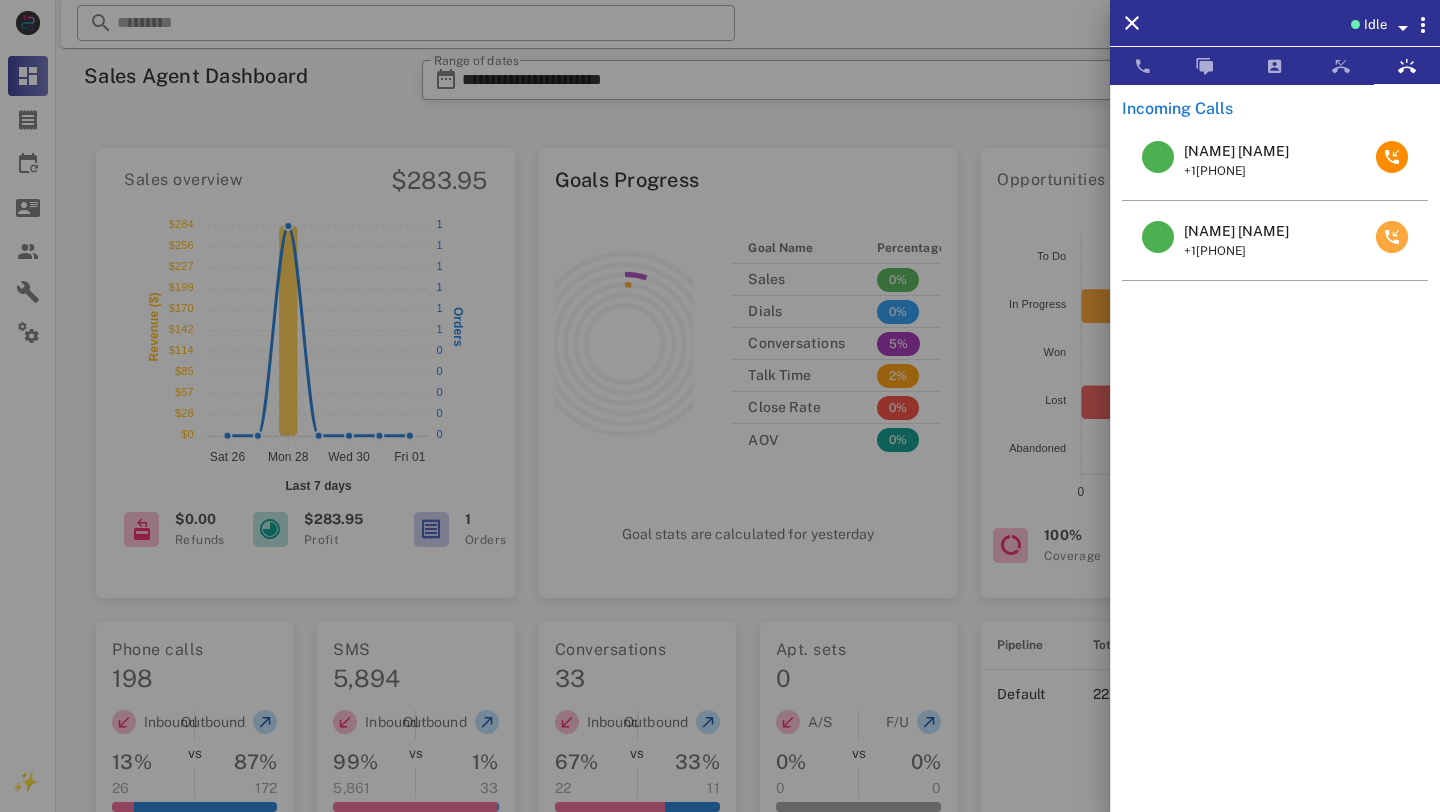 click at bounding box center (1392, 237) 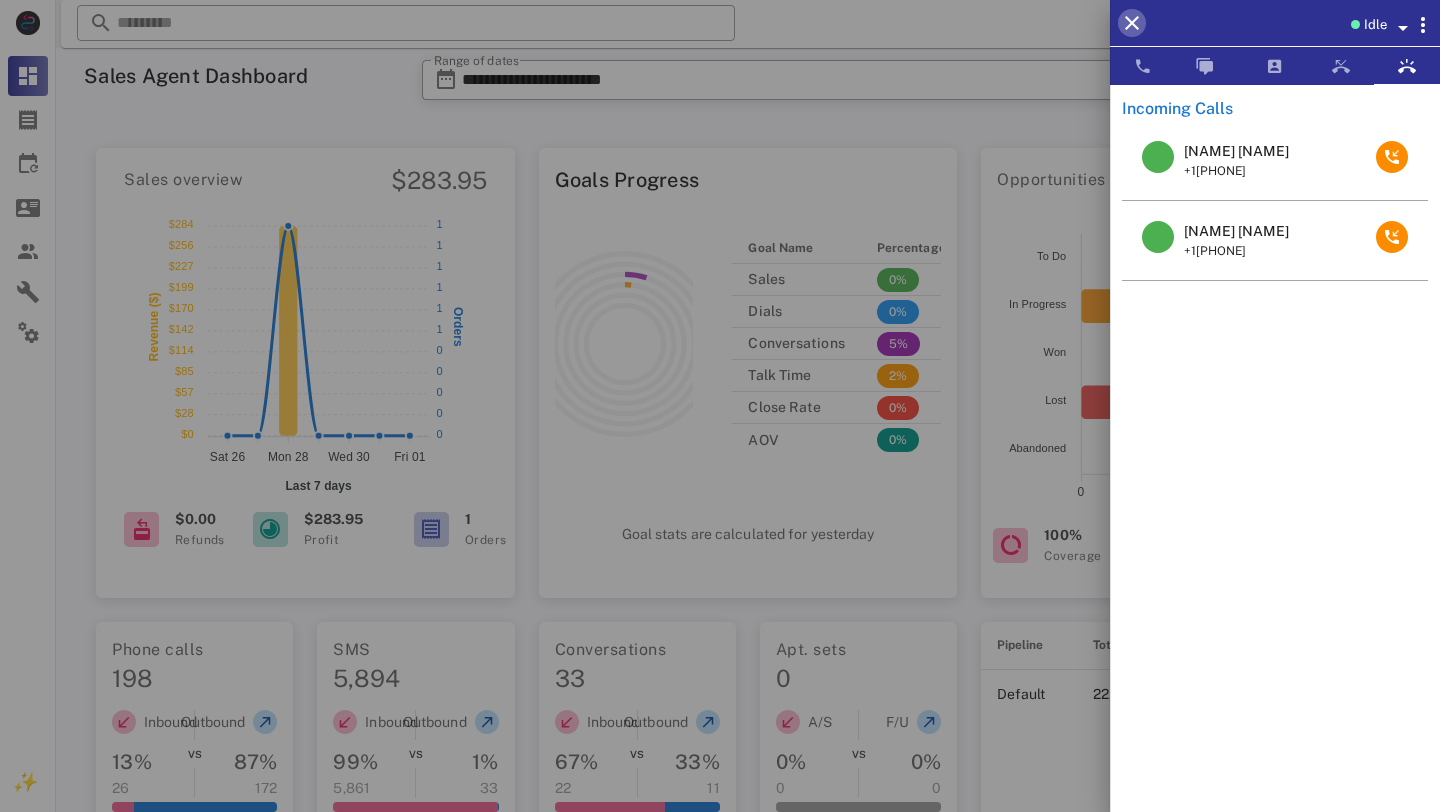 click at bounding box center [1132, 23] 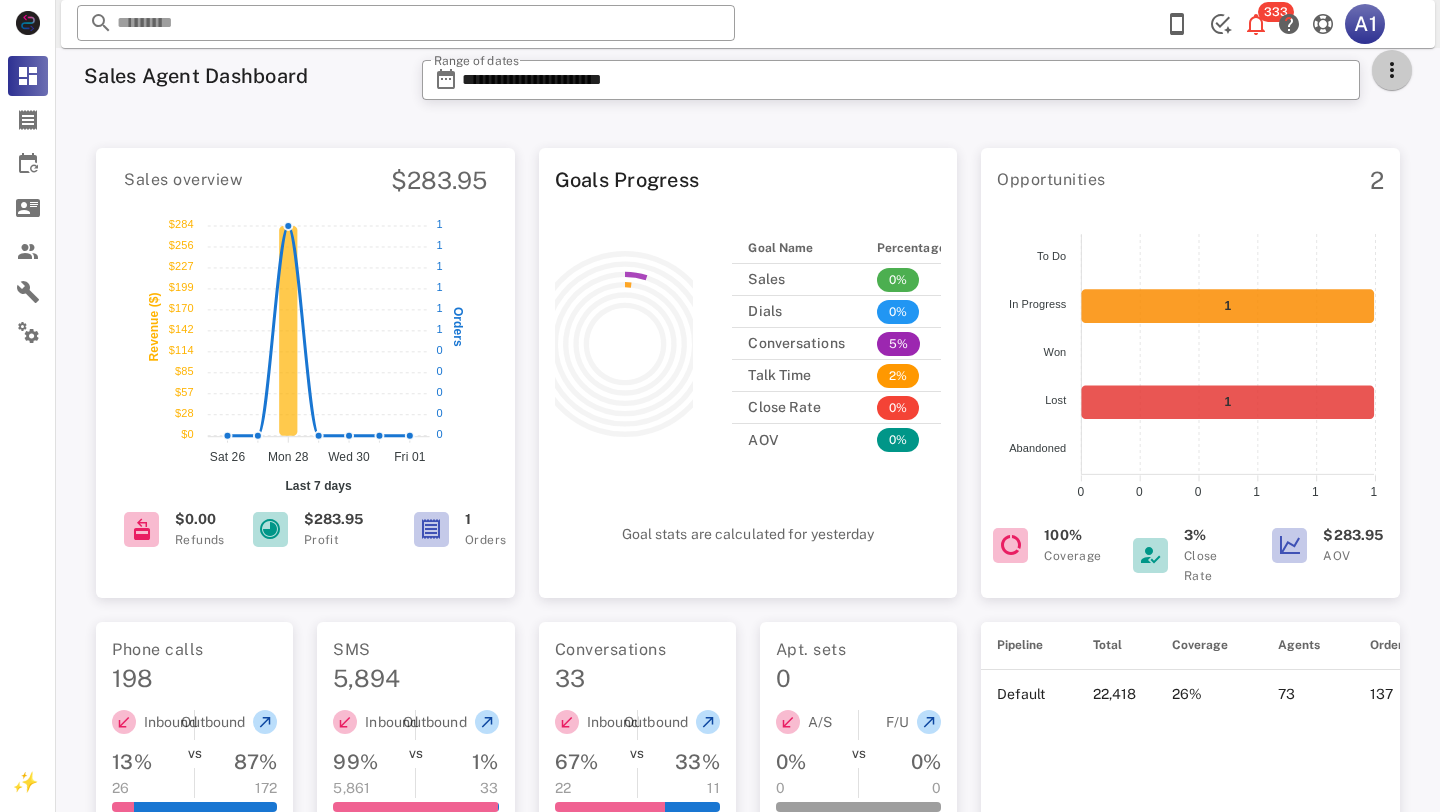 click at bounding box center [1392, 70] 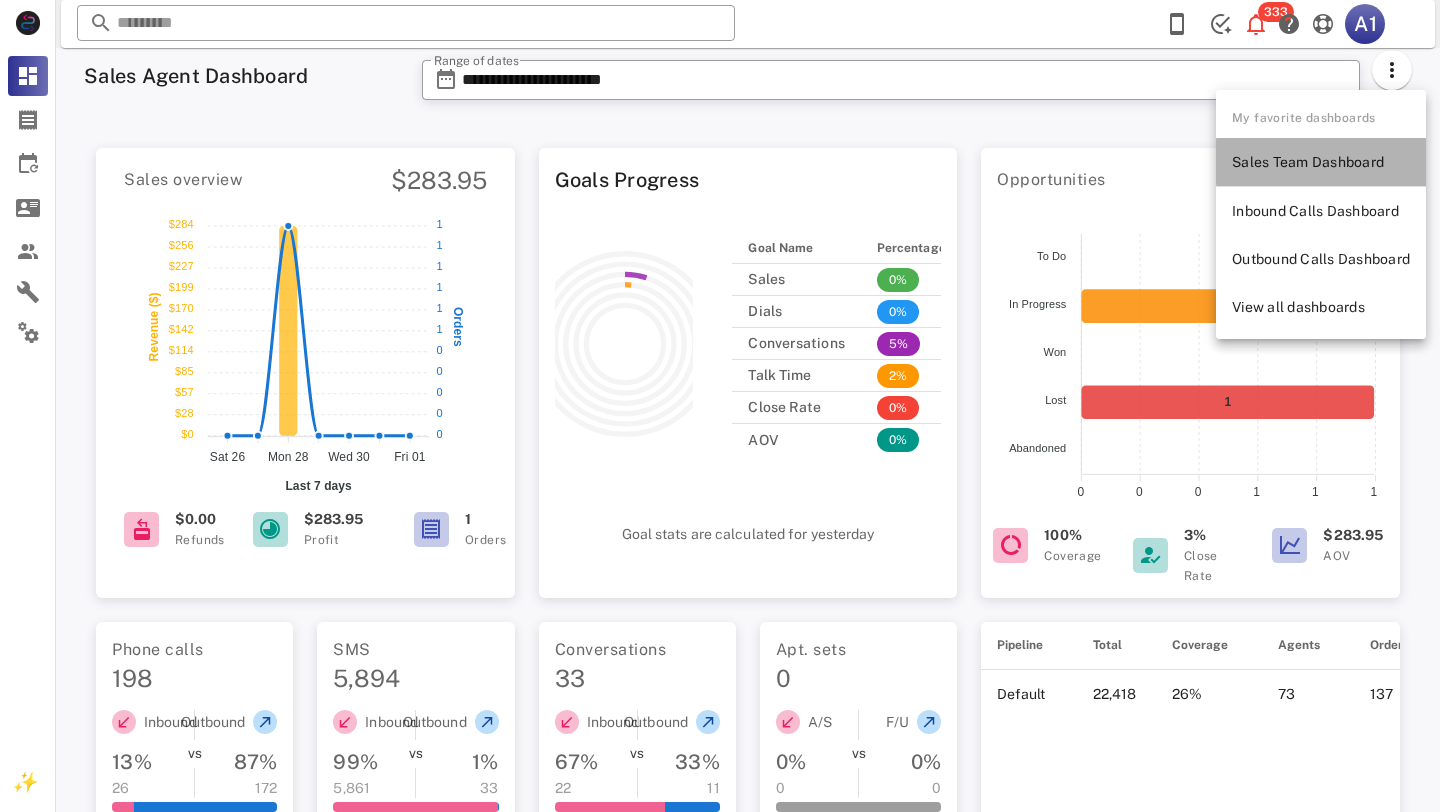 click on "Sales Team Dashboard" at bounding box center [1321, 162] 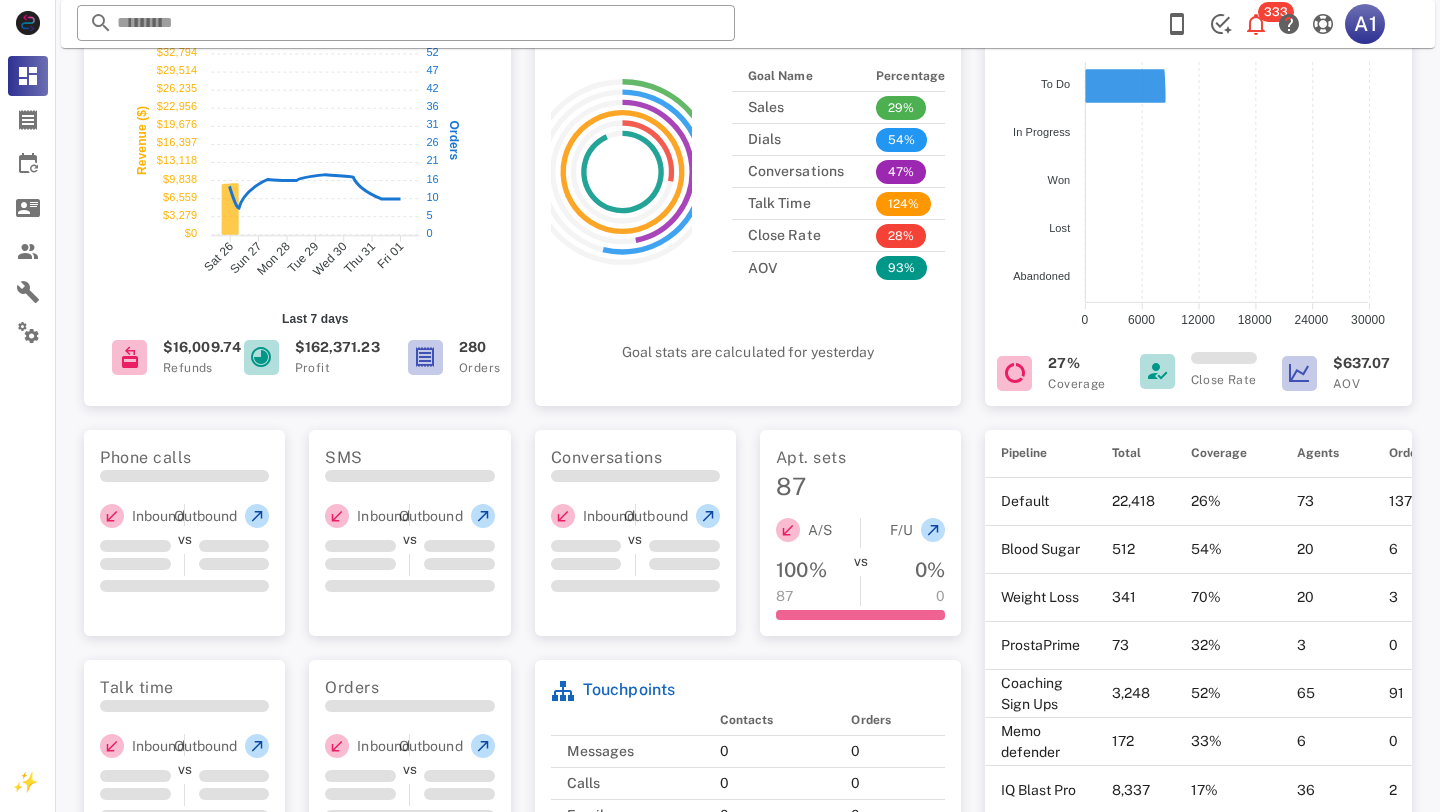 scroll, scrollTop: 0, scrollLeft: 0, axis: both 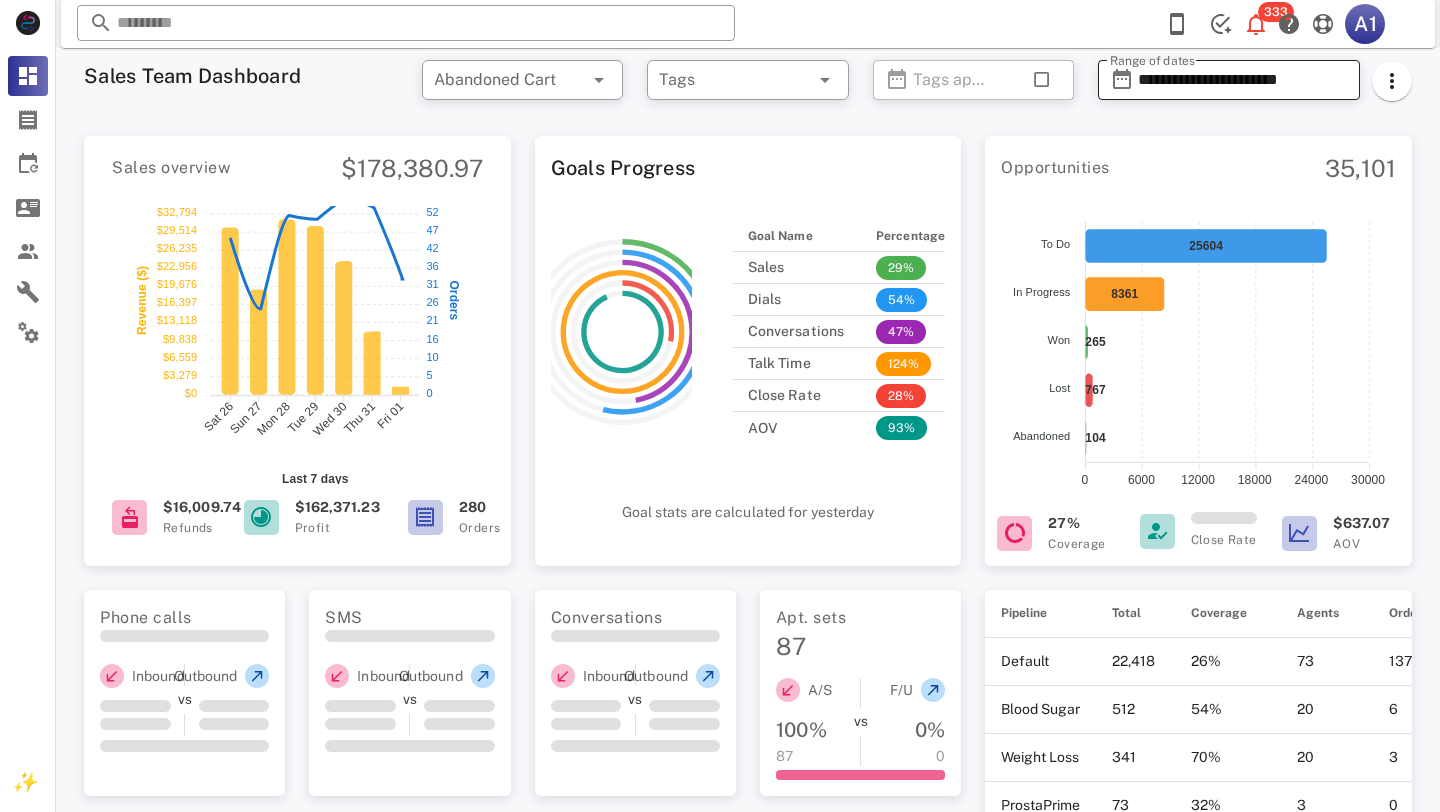 click on "**********" at bounding box center [1243, 80] 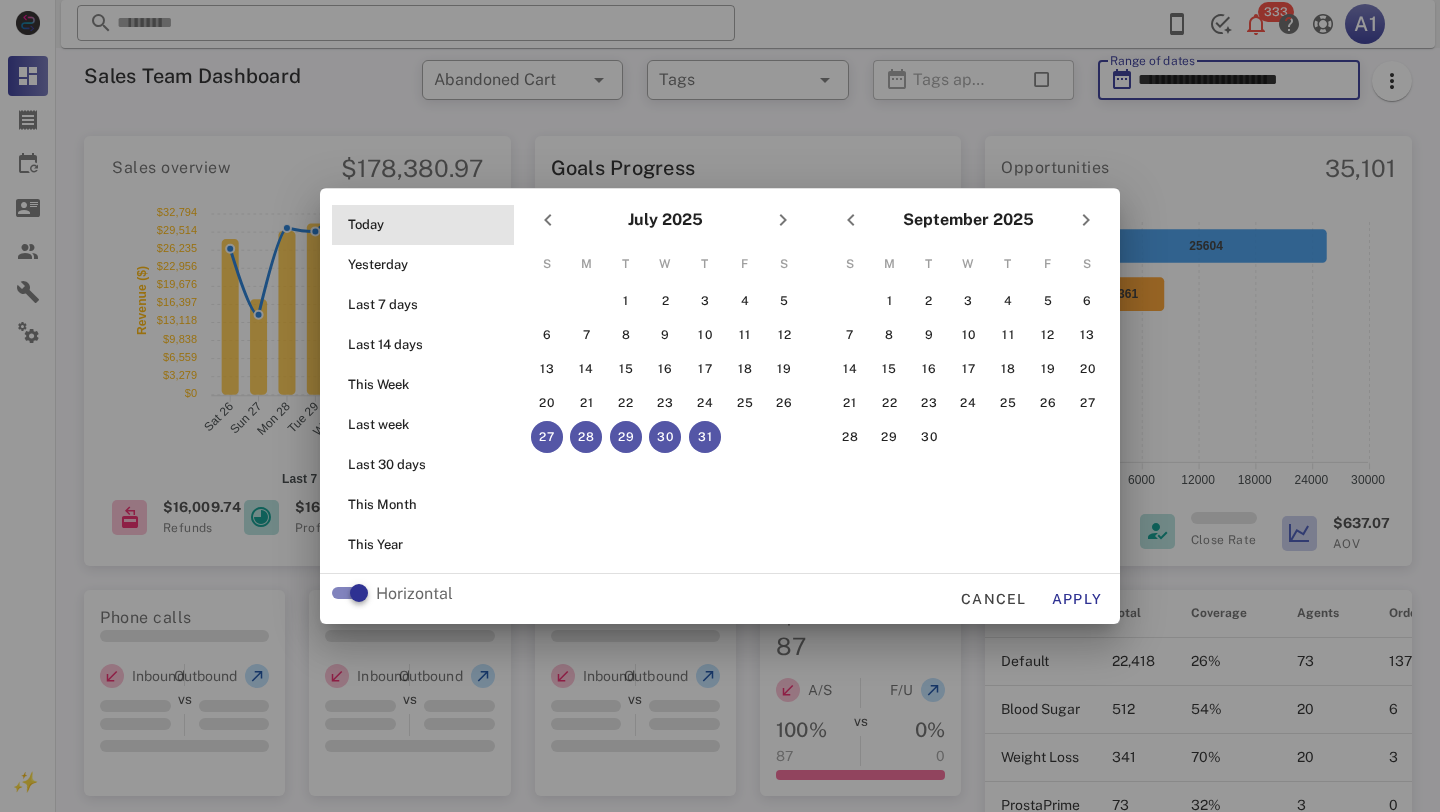 click on "Today" at bounding box center (429, 225) 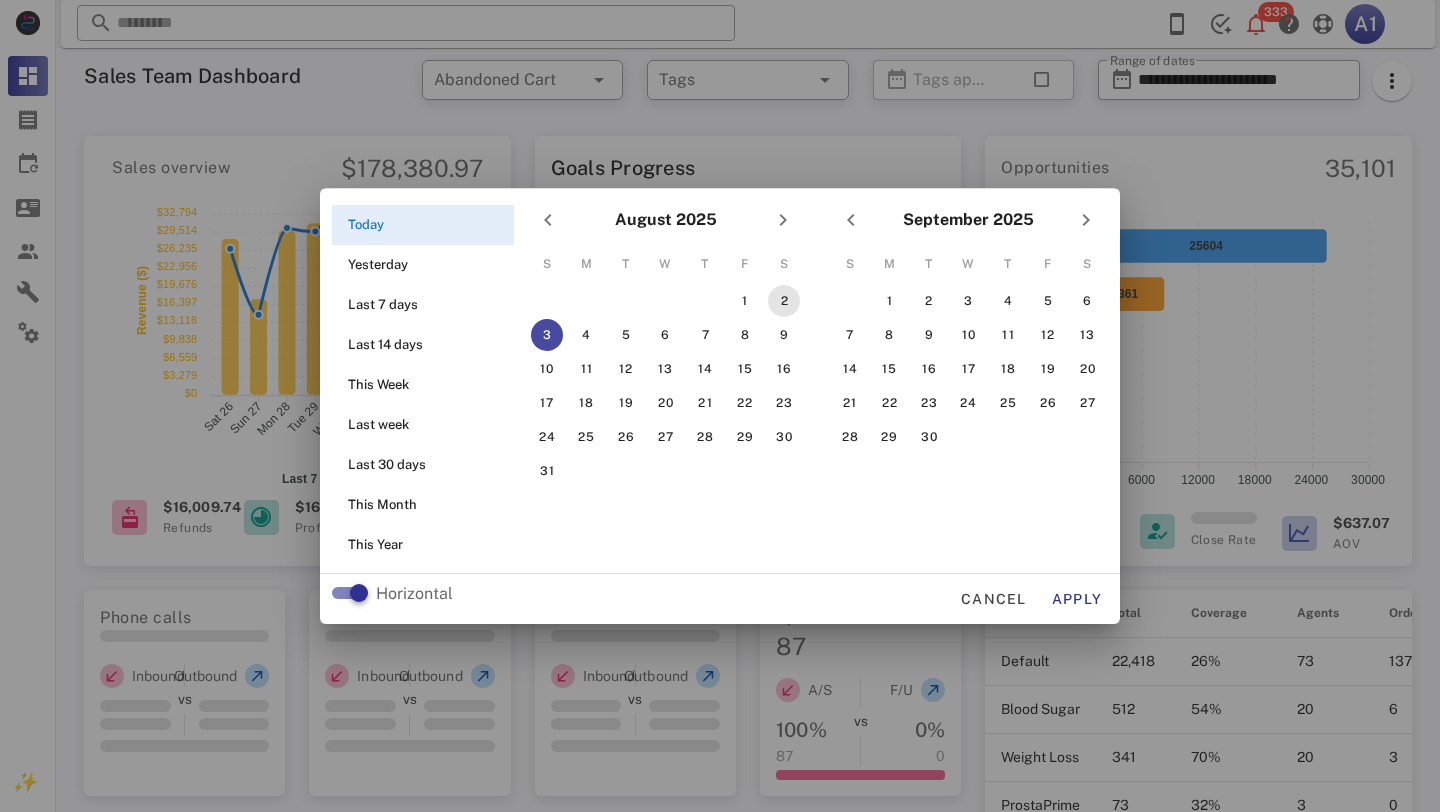 click on "2" at bounding box center [784, 301] 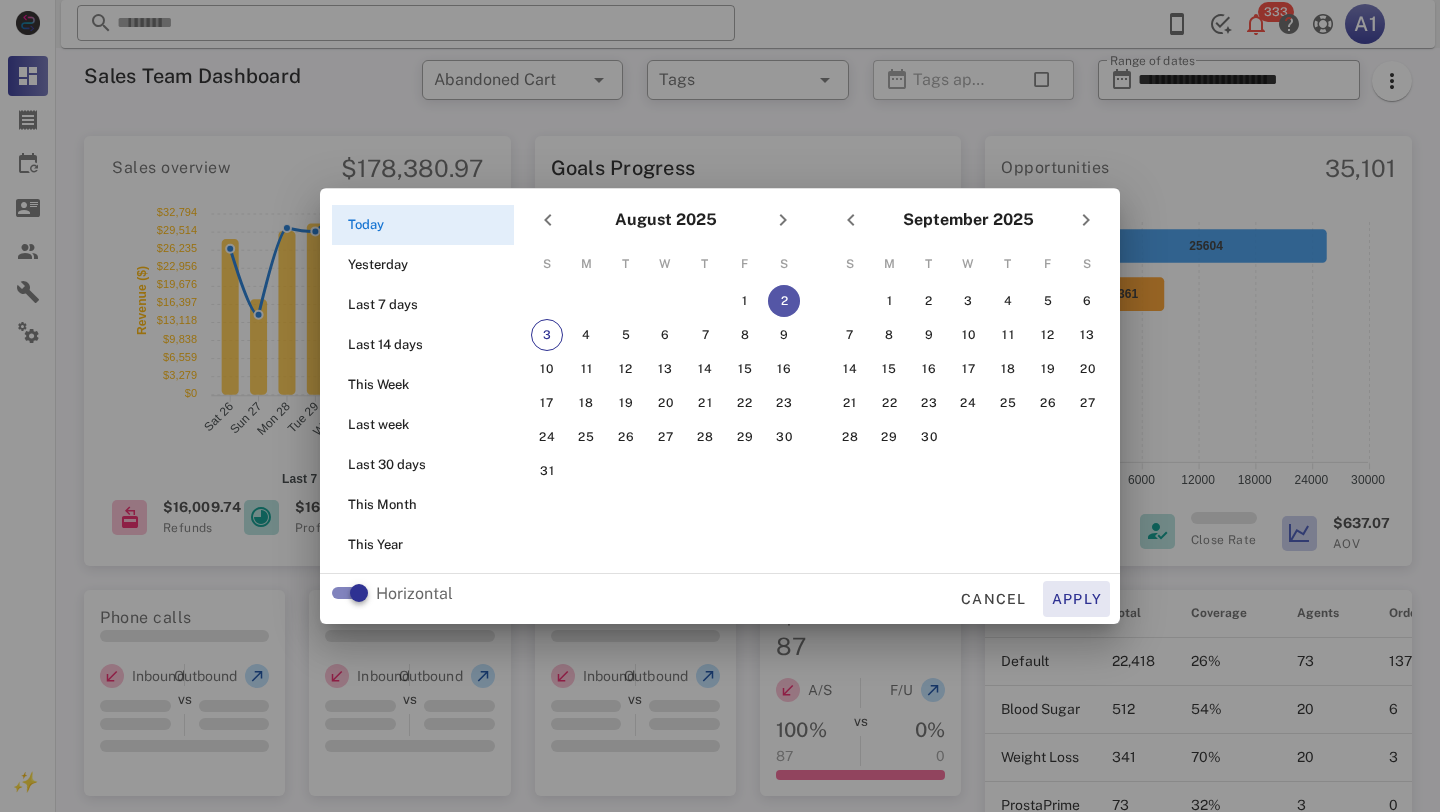 click on "Apply" at bounding box center [1077, 599] 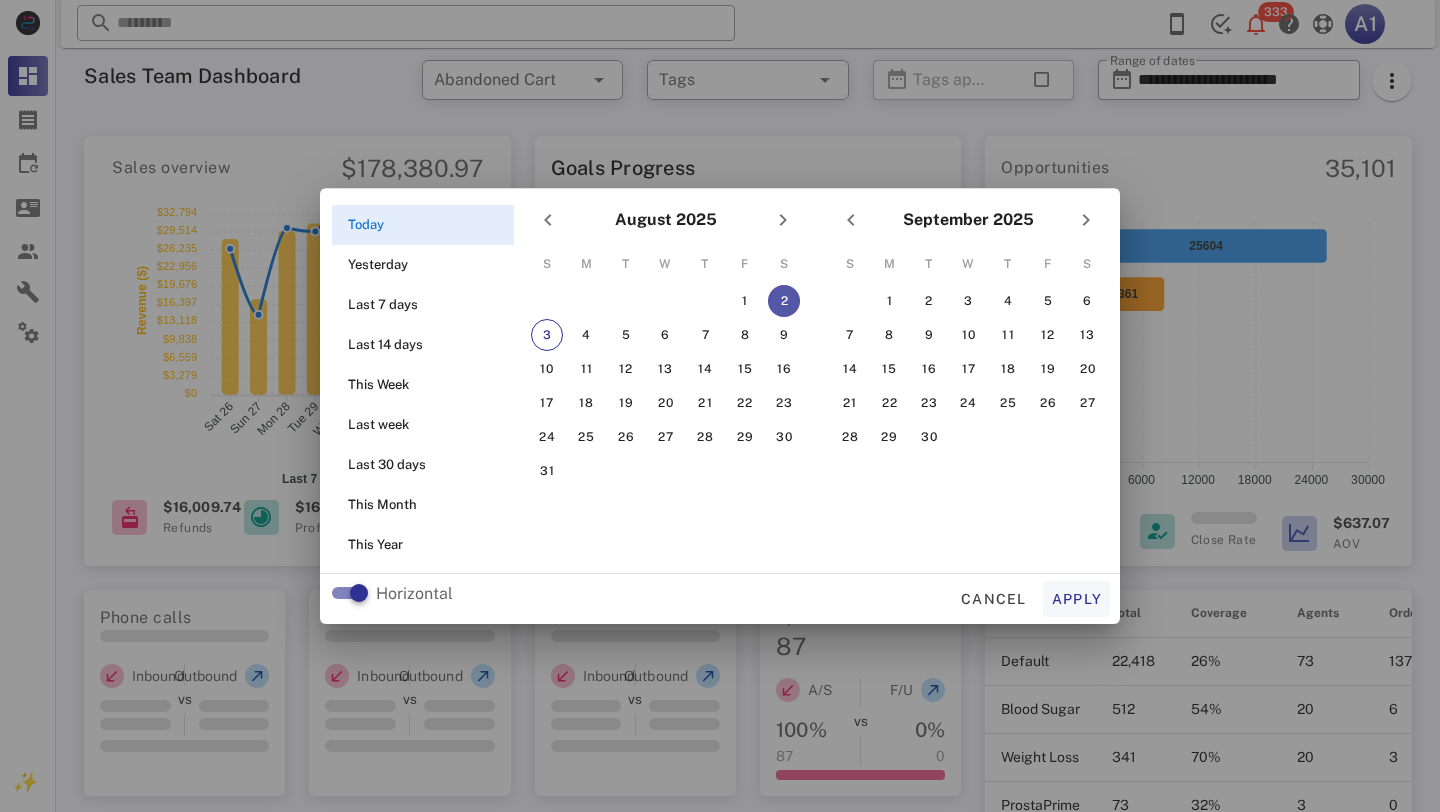 type on "**********" 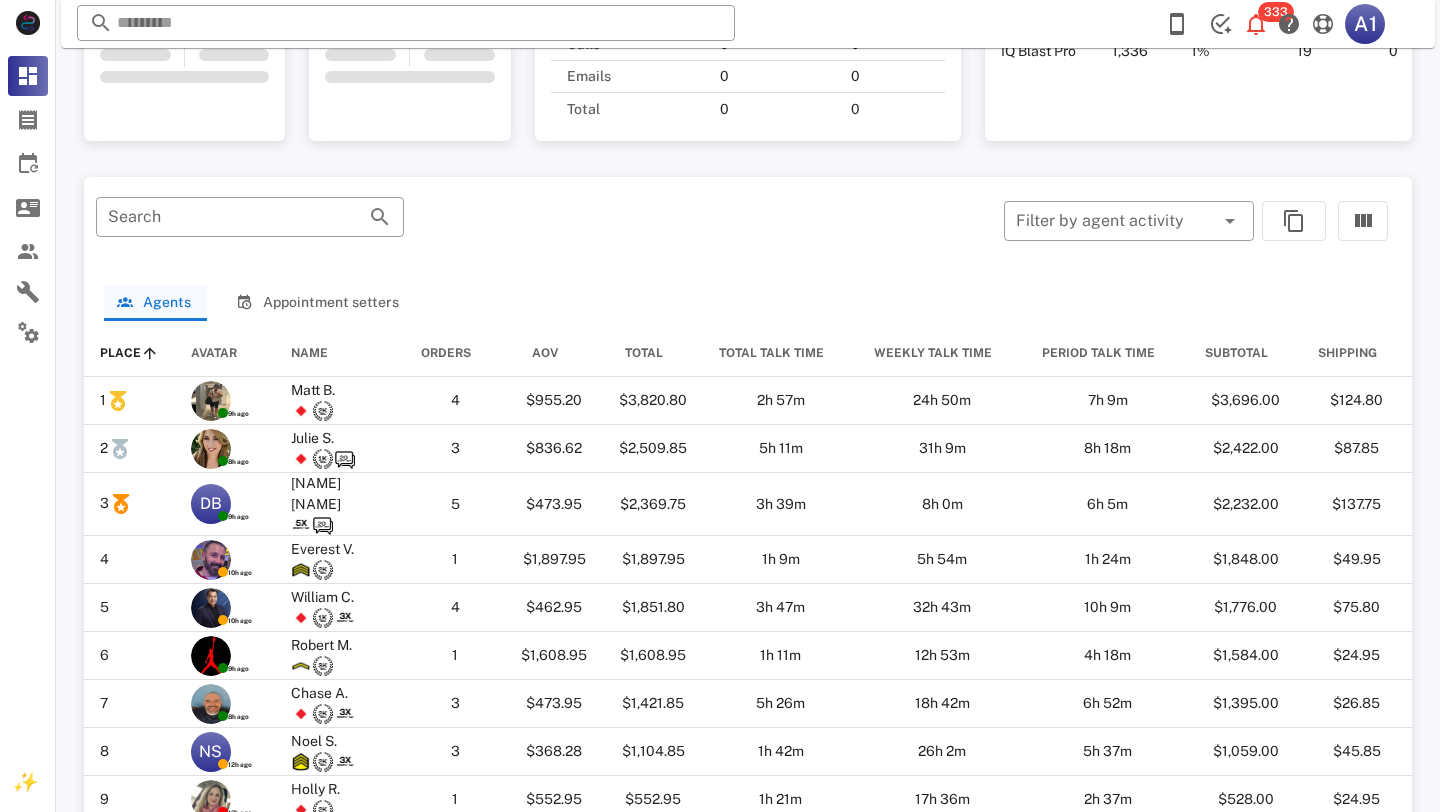 scroll, scrollTop: 900, scrollLeft: 0, axis: vertical 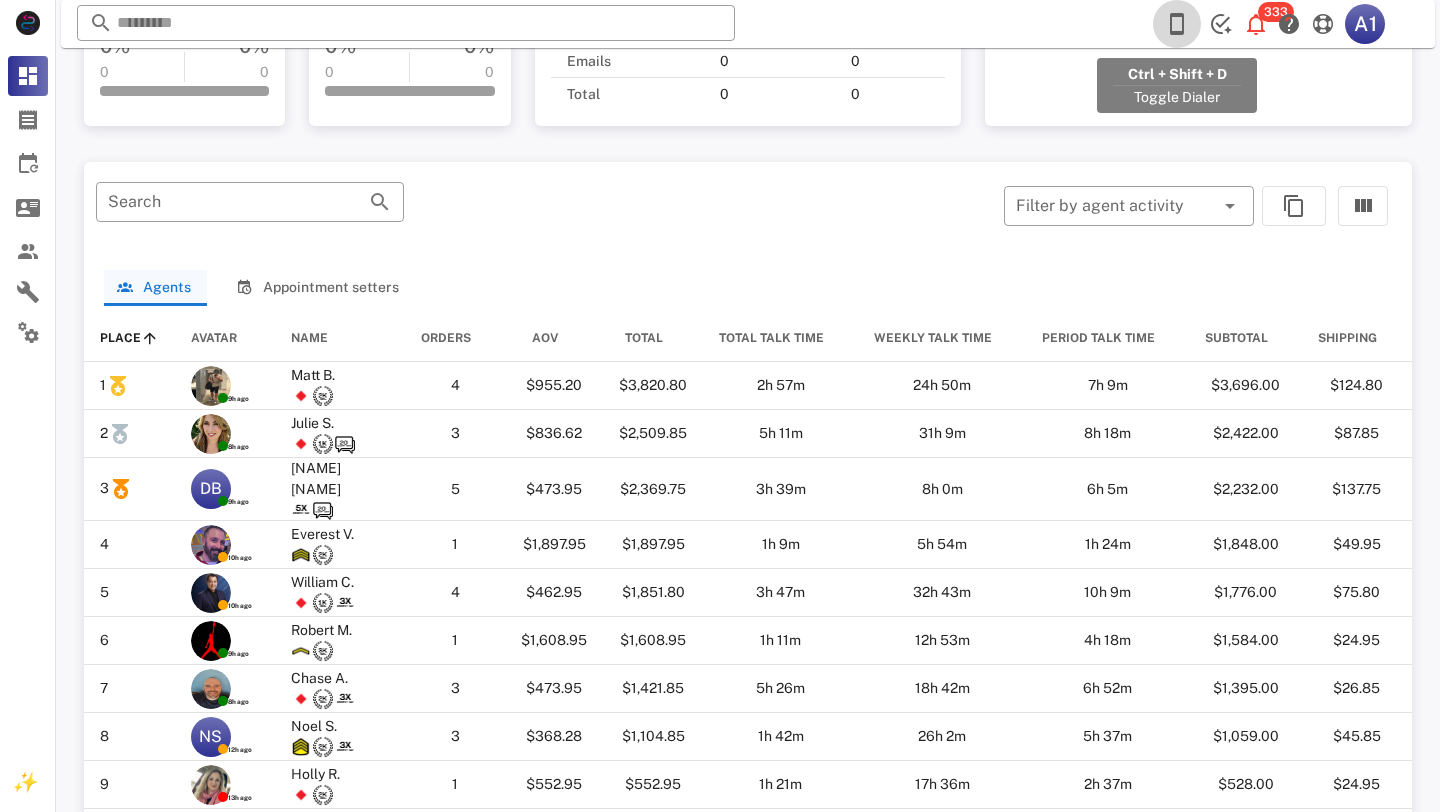 click at bounding box center (1177, 24) 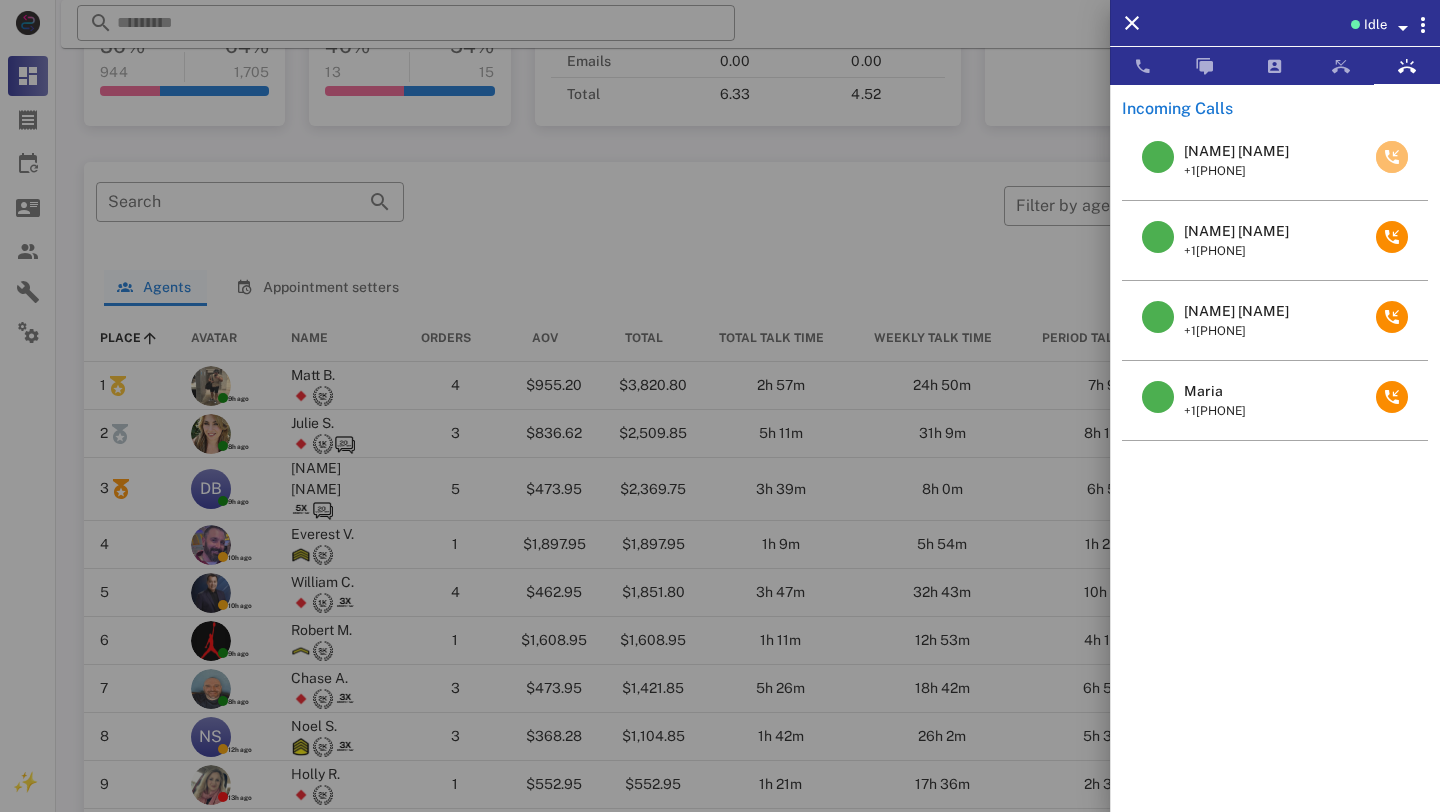 click at bounding box center (1392, 157) 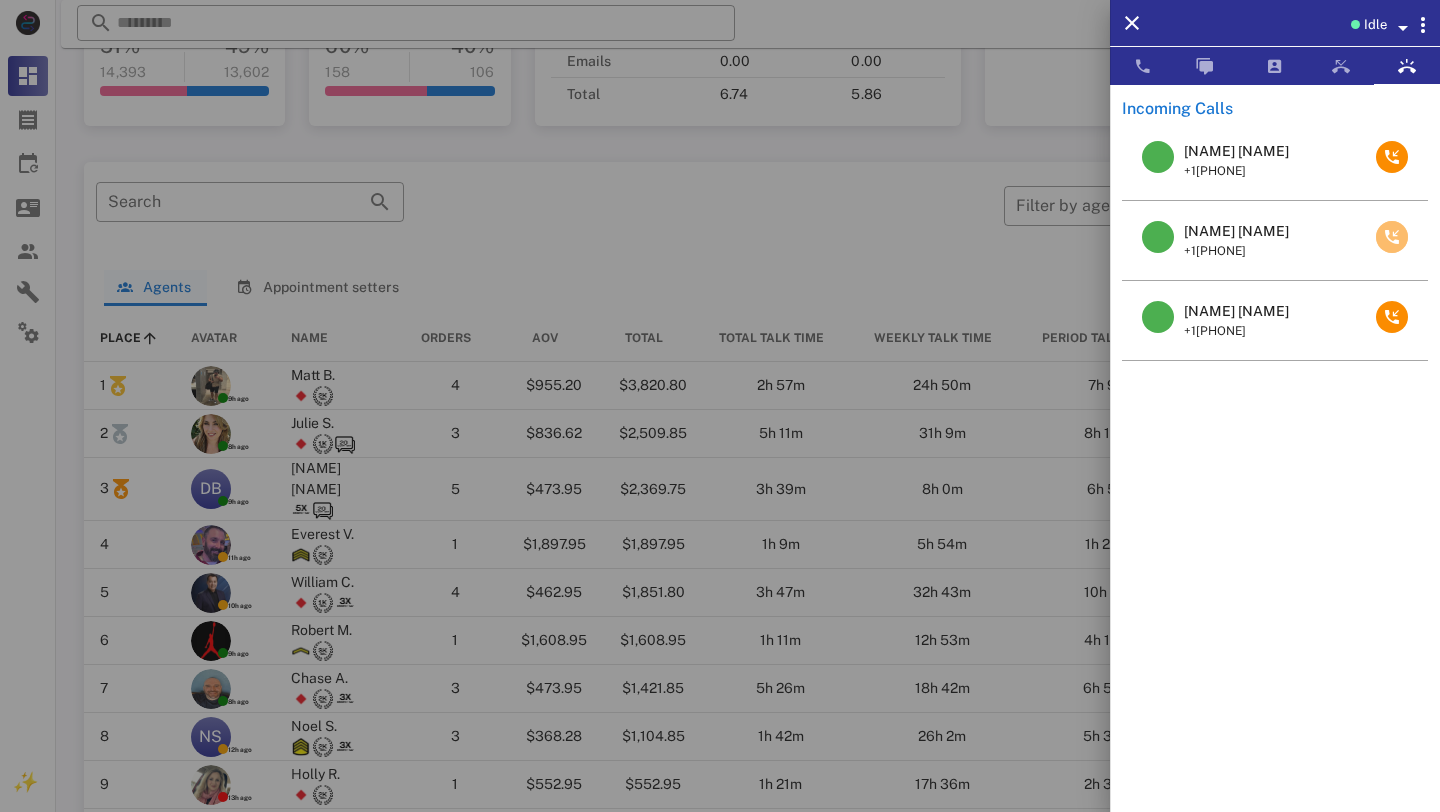 click at bounding box center (1392, 237) 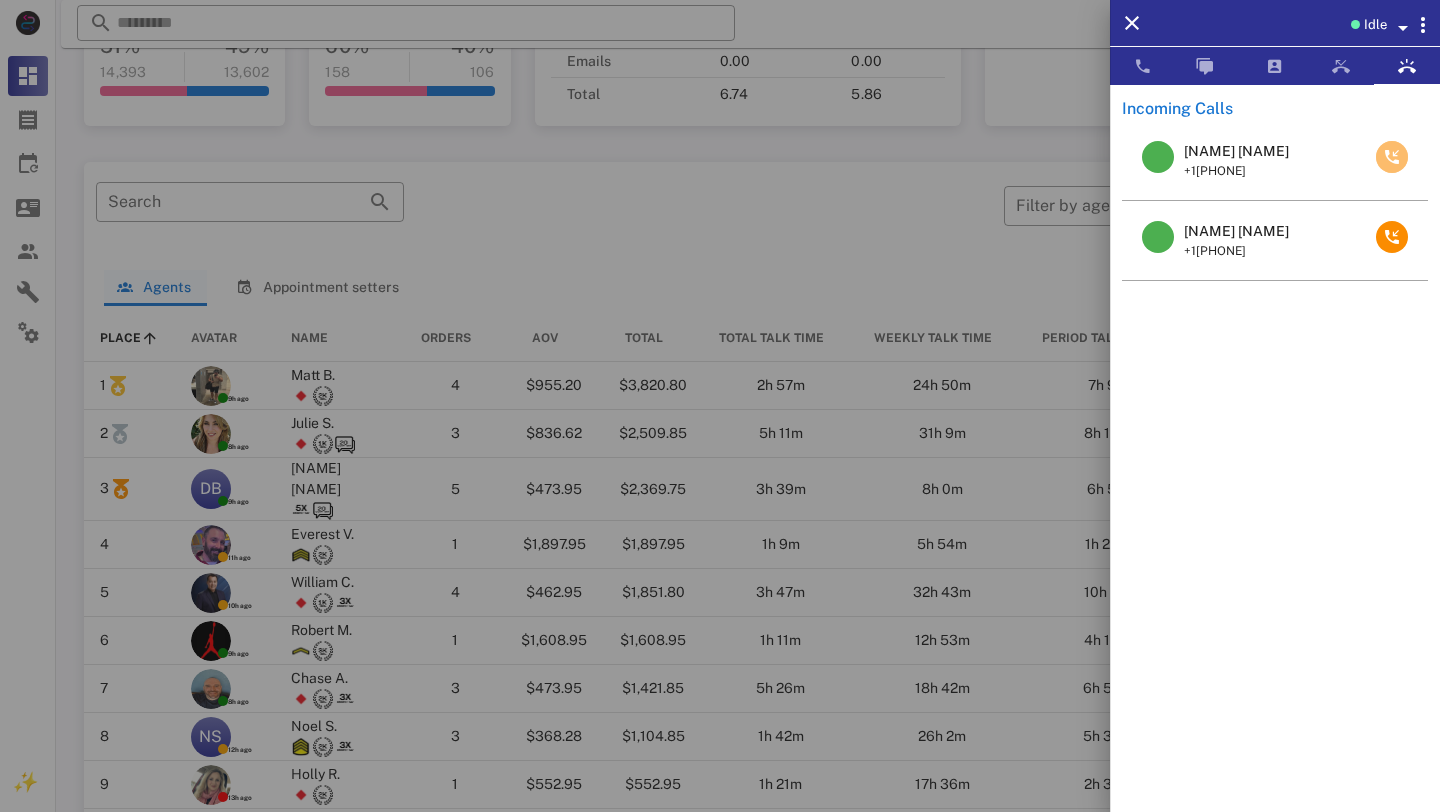 click at bounding box center [1392, 157] 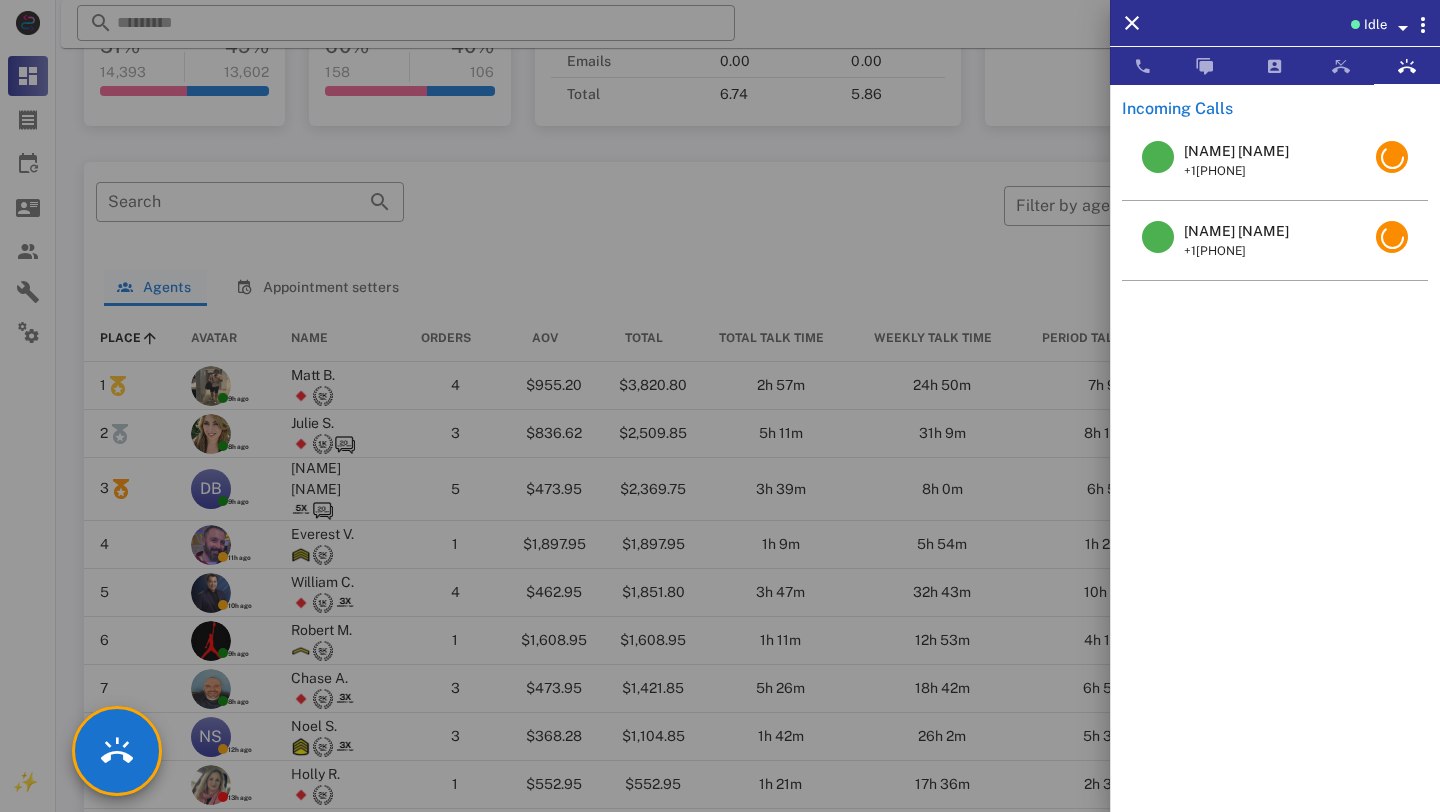 click at bounding box center [720, 406] 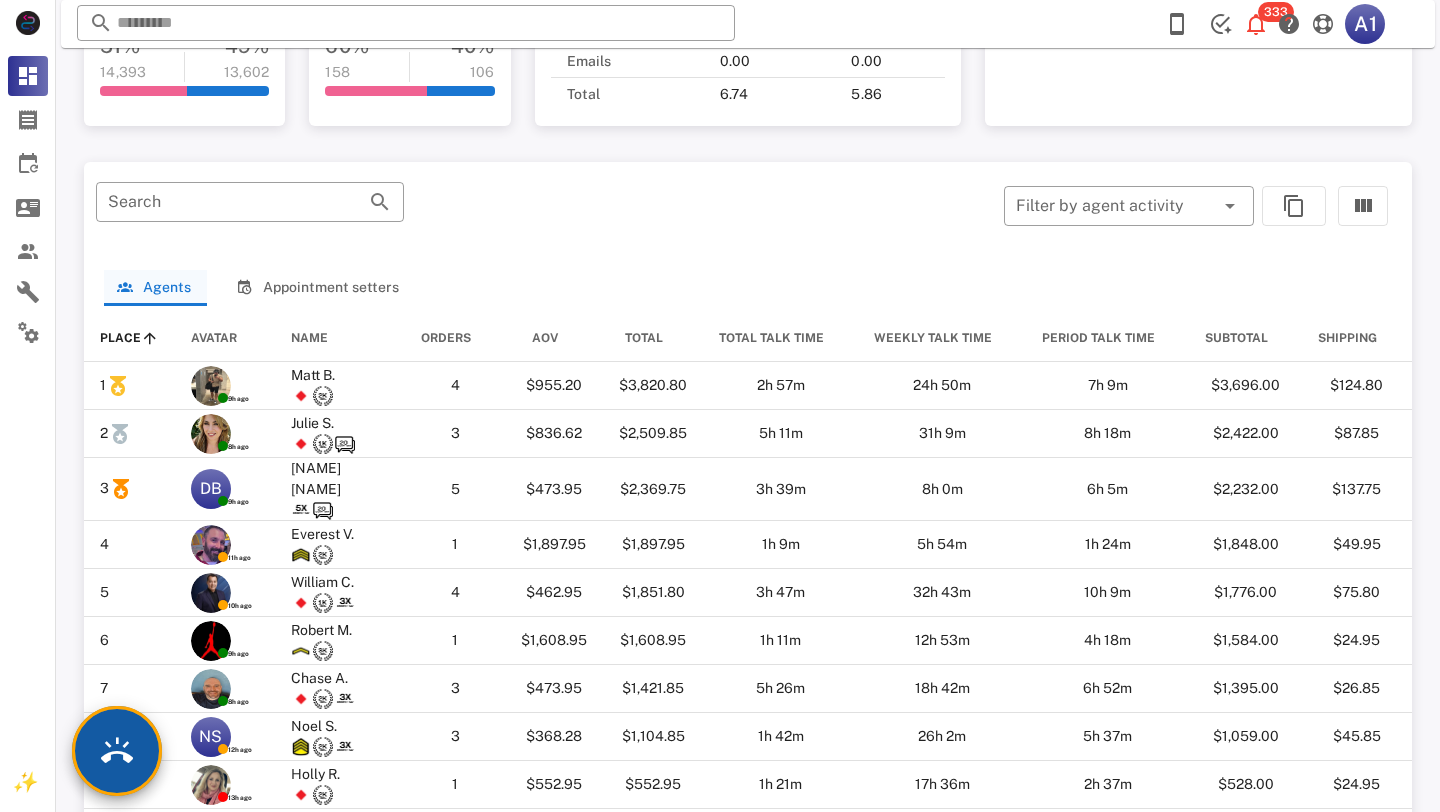 click at bounding box center (117, 751) 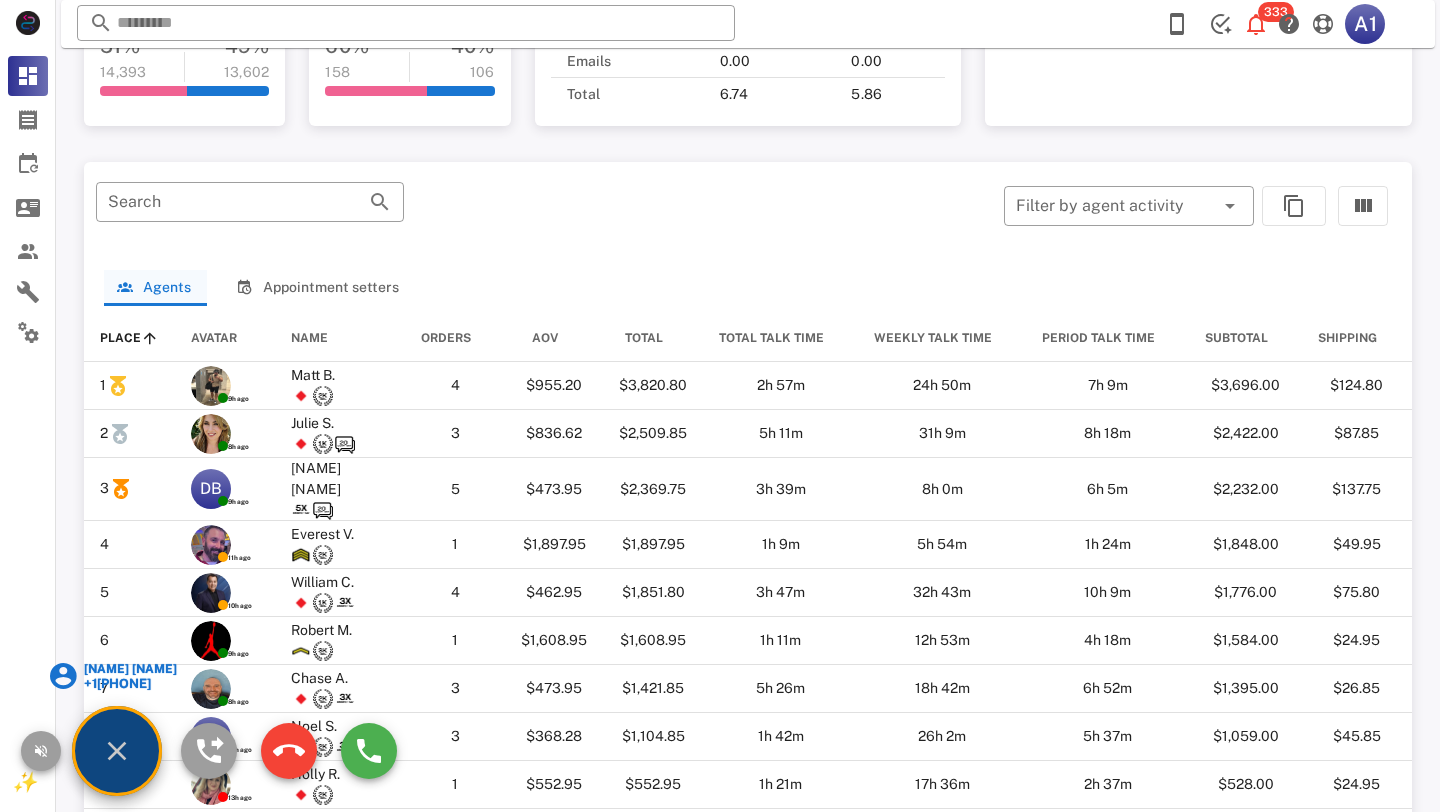 click on "+1[PHONE]" at bounding box center [130, 683] 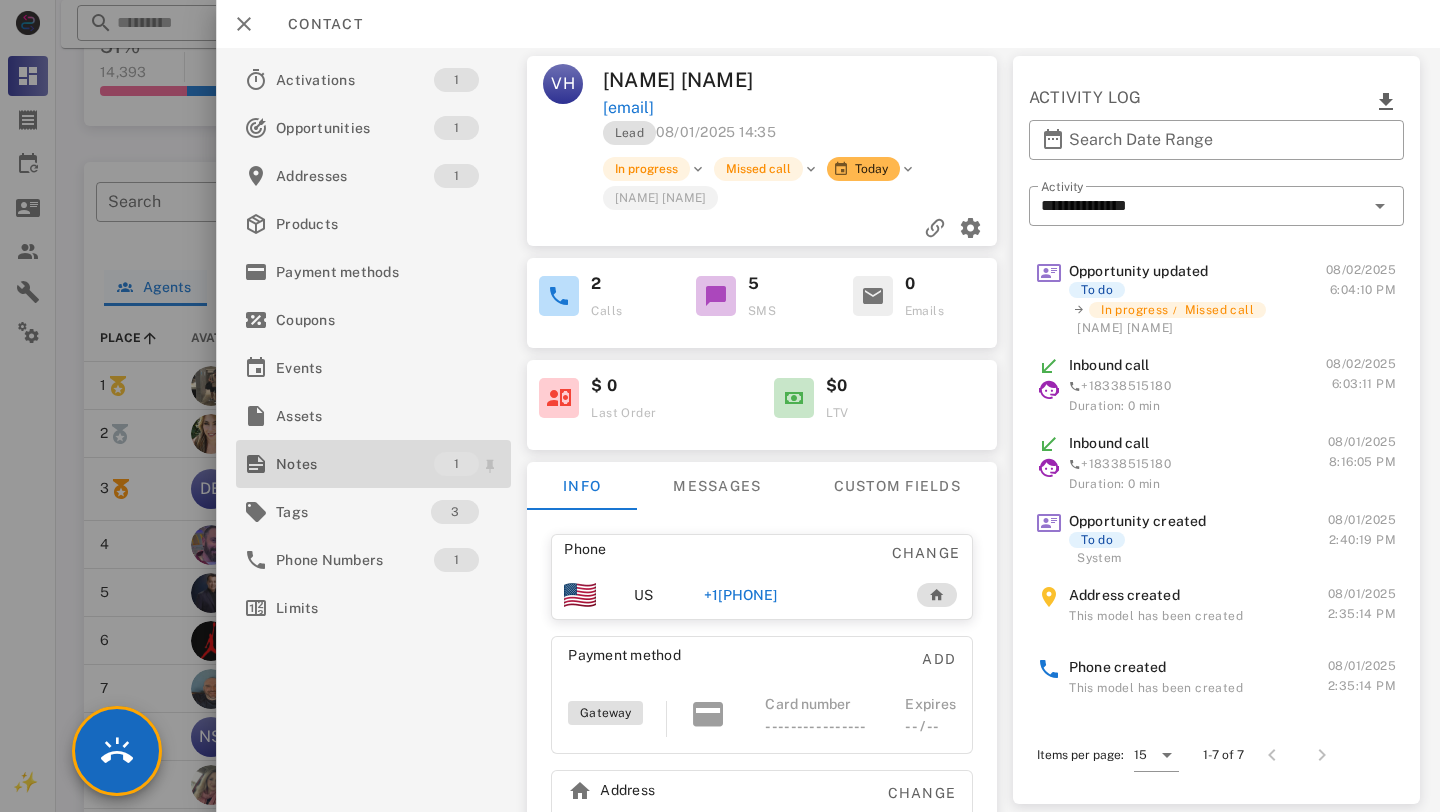 click on "Notes" at bounding box center (355, 464) 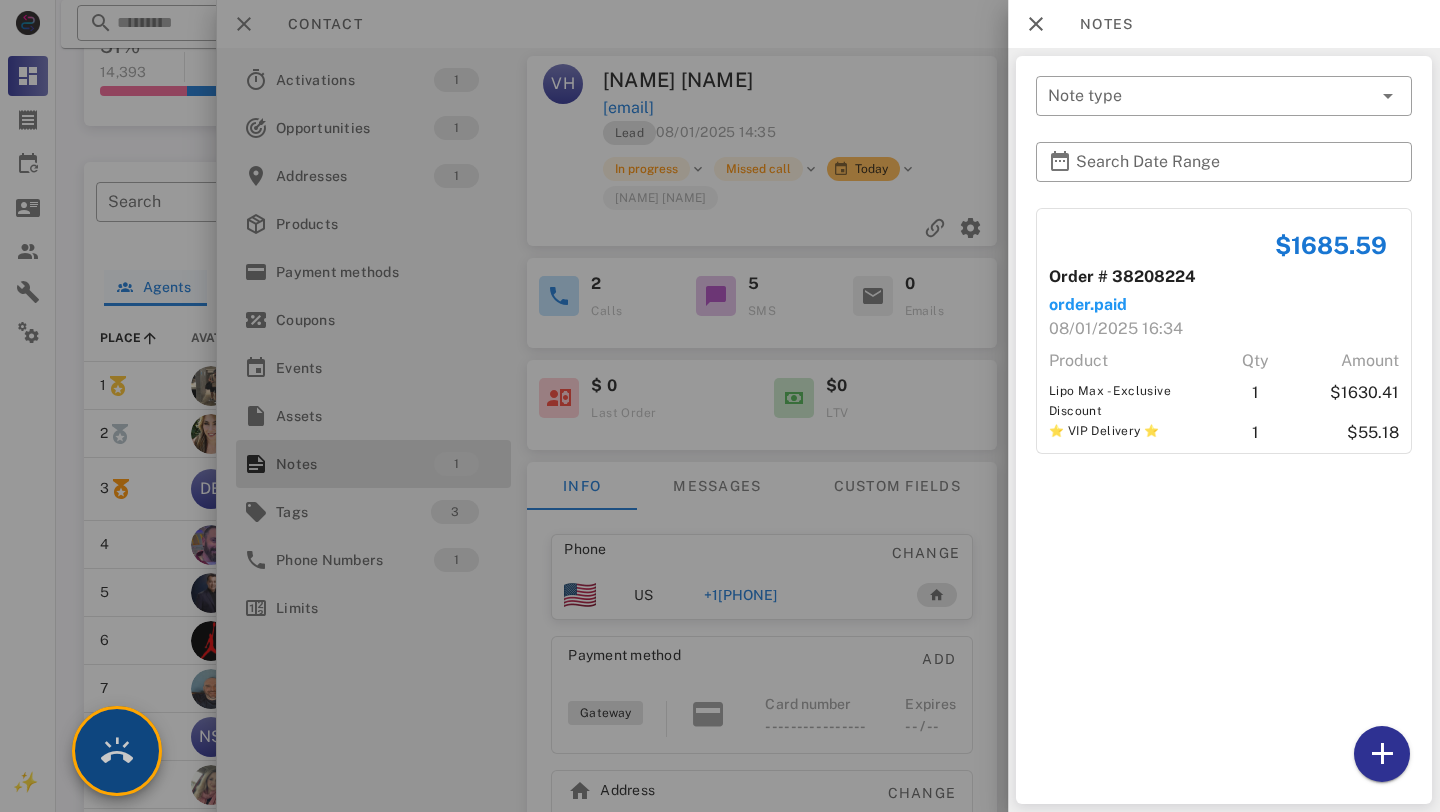 click at bounding box center [117, 751] 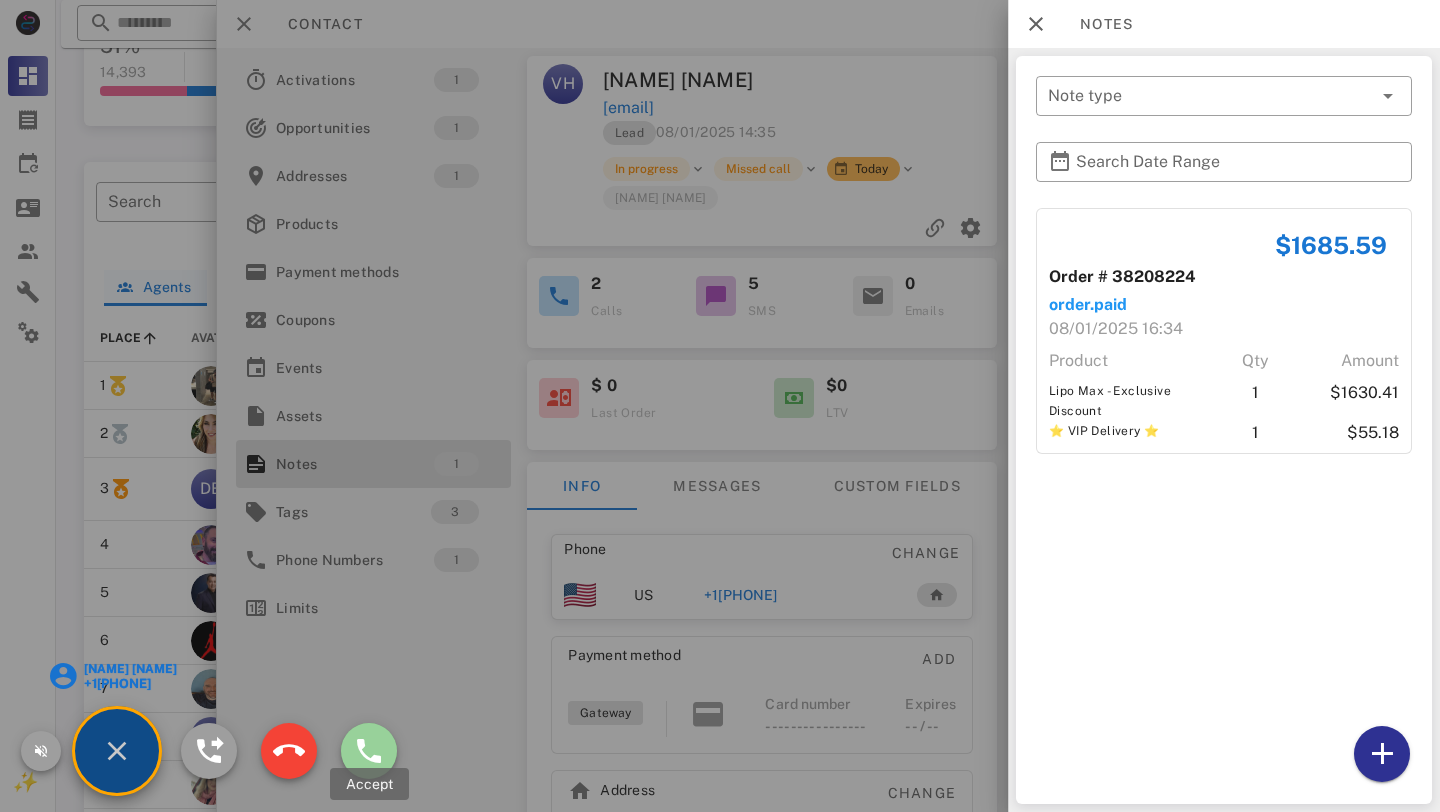 click at bounding box center (369, 751) 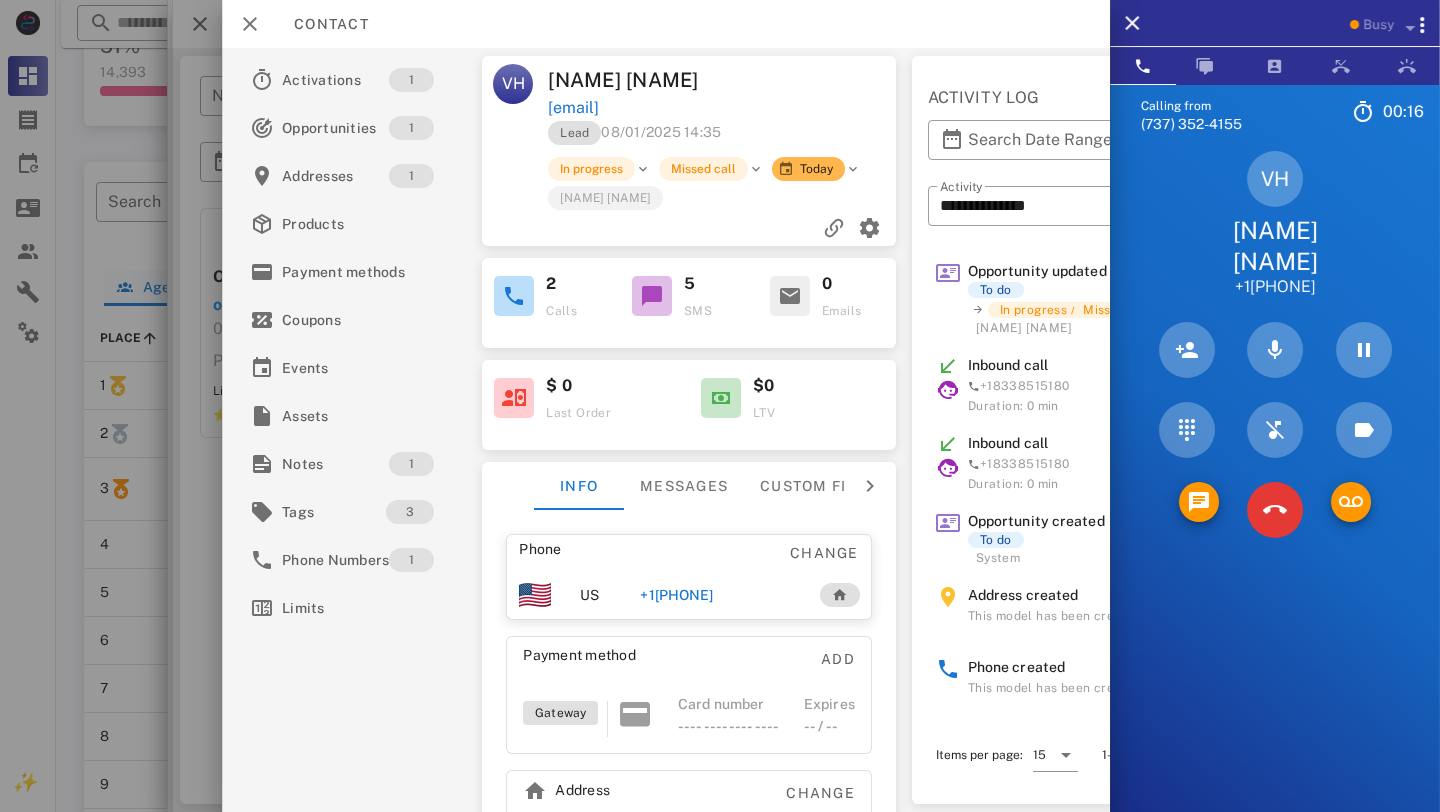 scroll, scrollTop: 133, scrollLeft: 0, axis: vertical 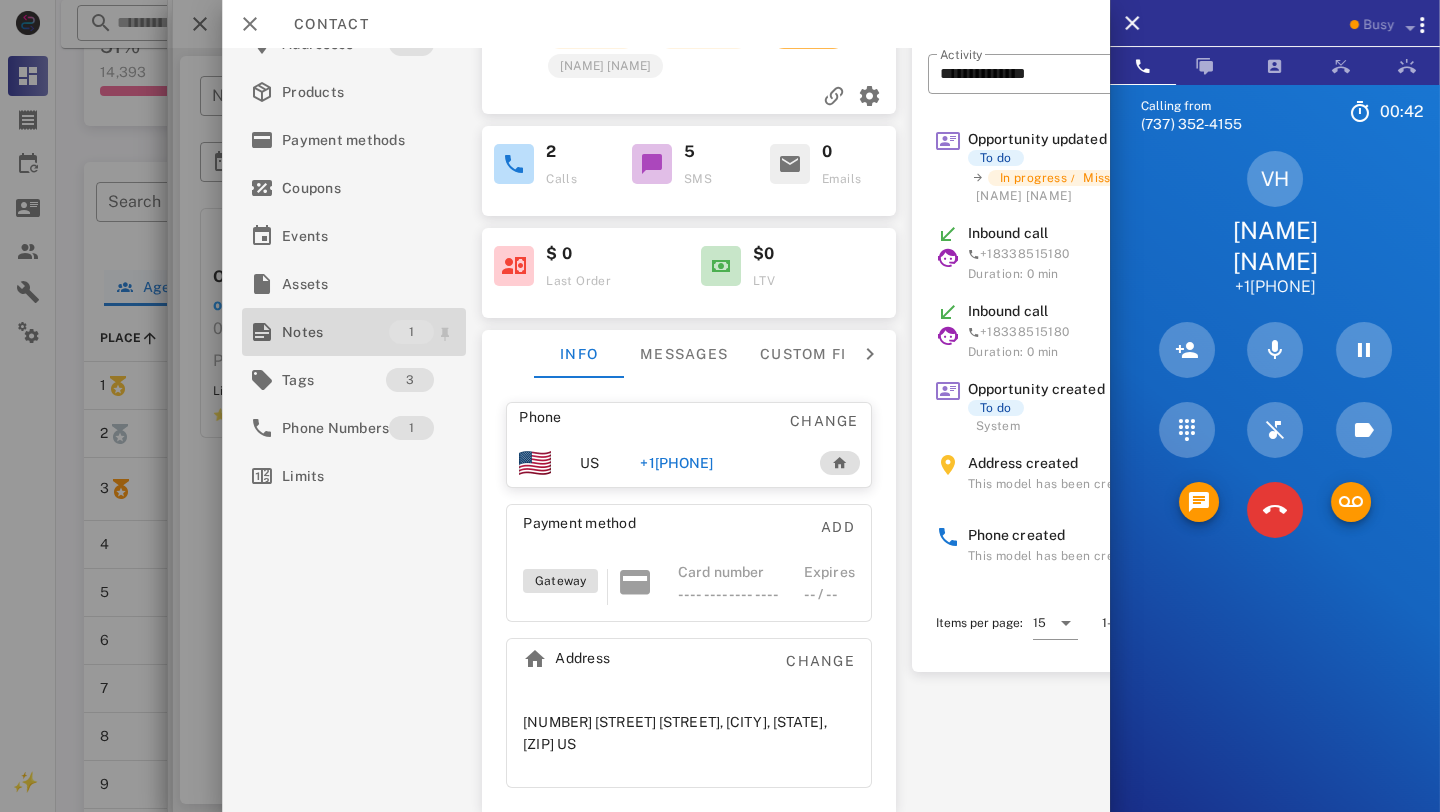 click on "Notes  1" at bounding box center (354, 332) 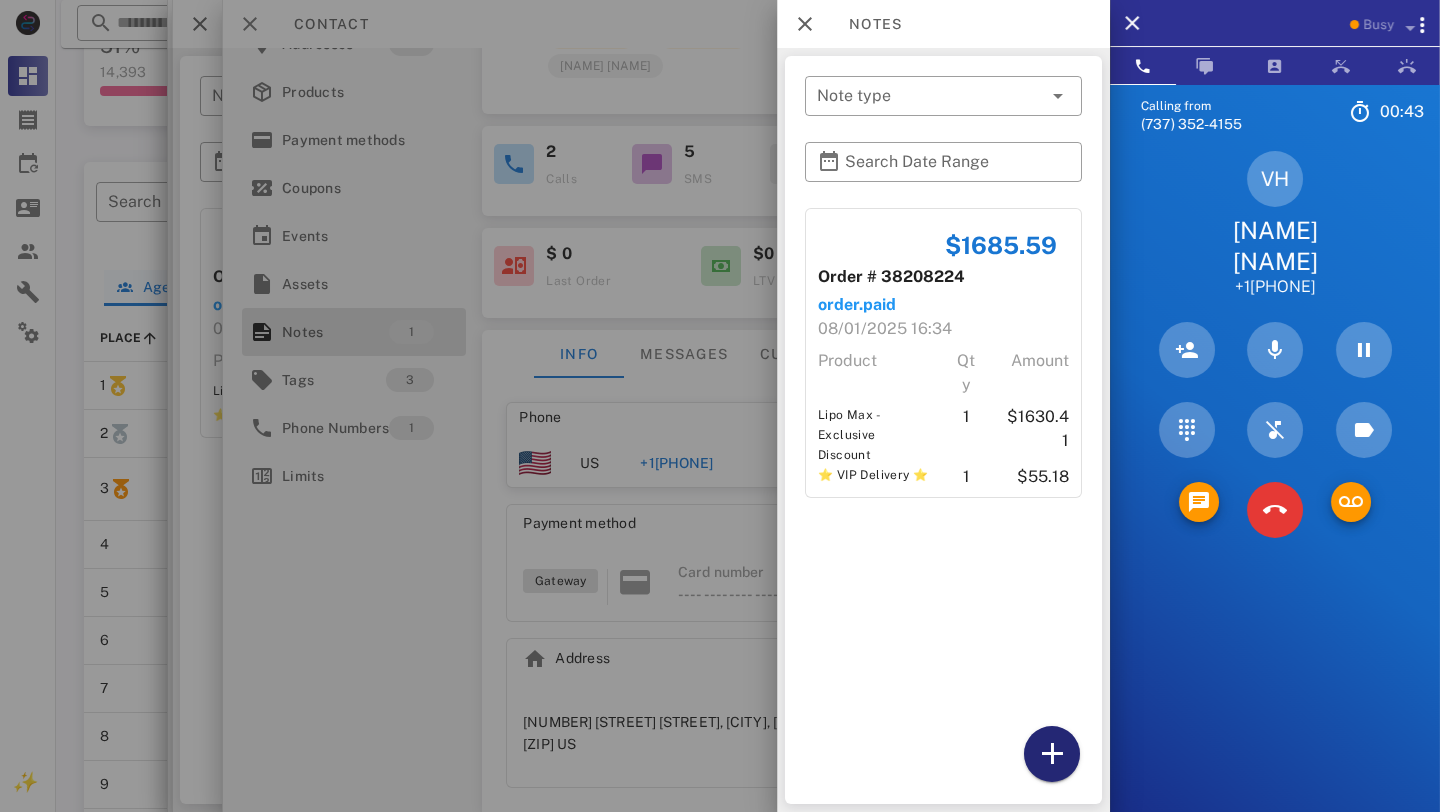 click at bounding box center [1052, 754] 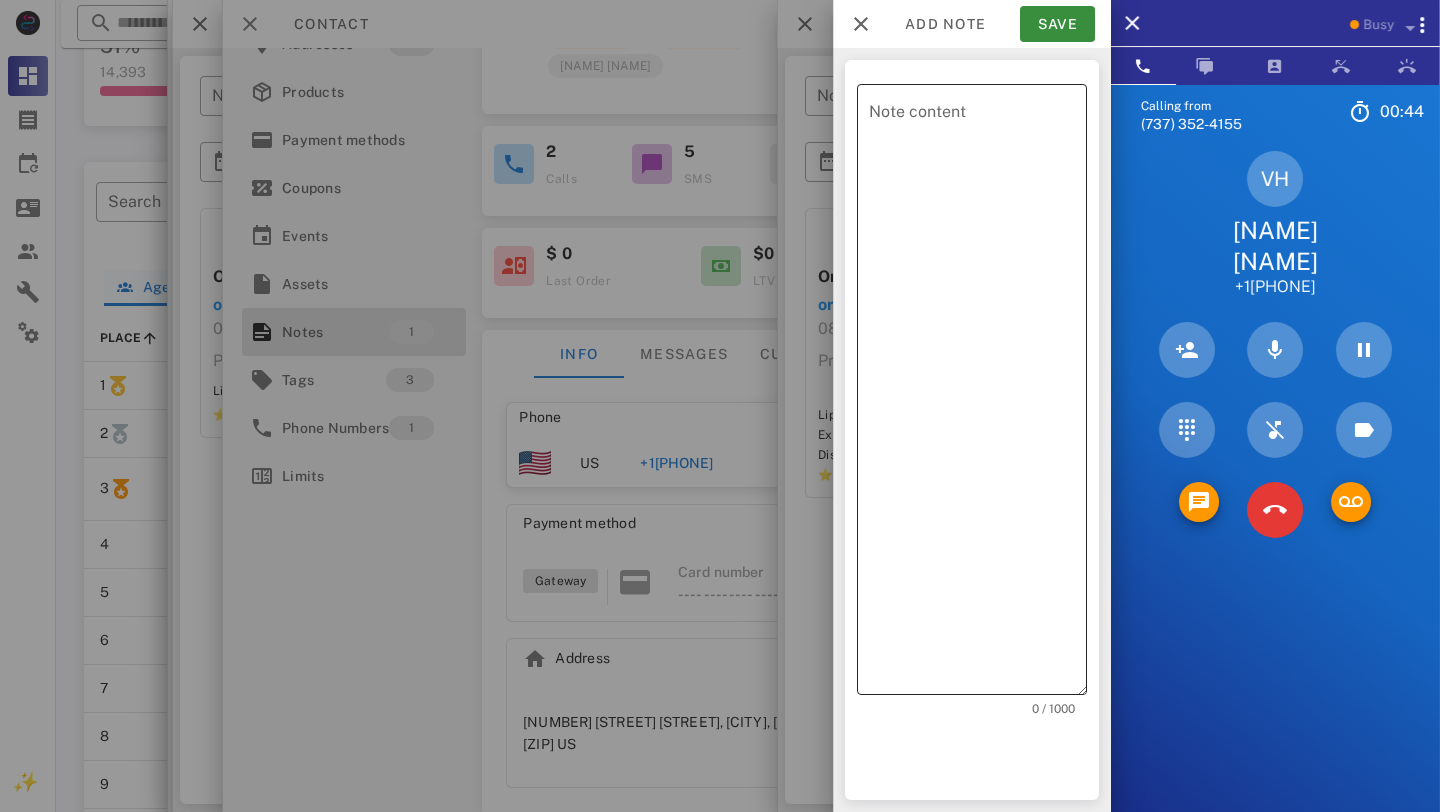 click on "Note content" at bounding box center [978, 394] 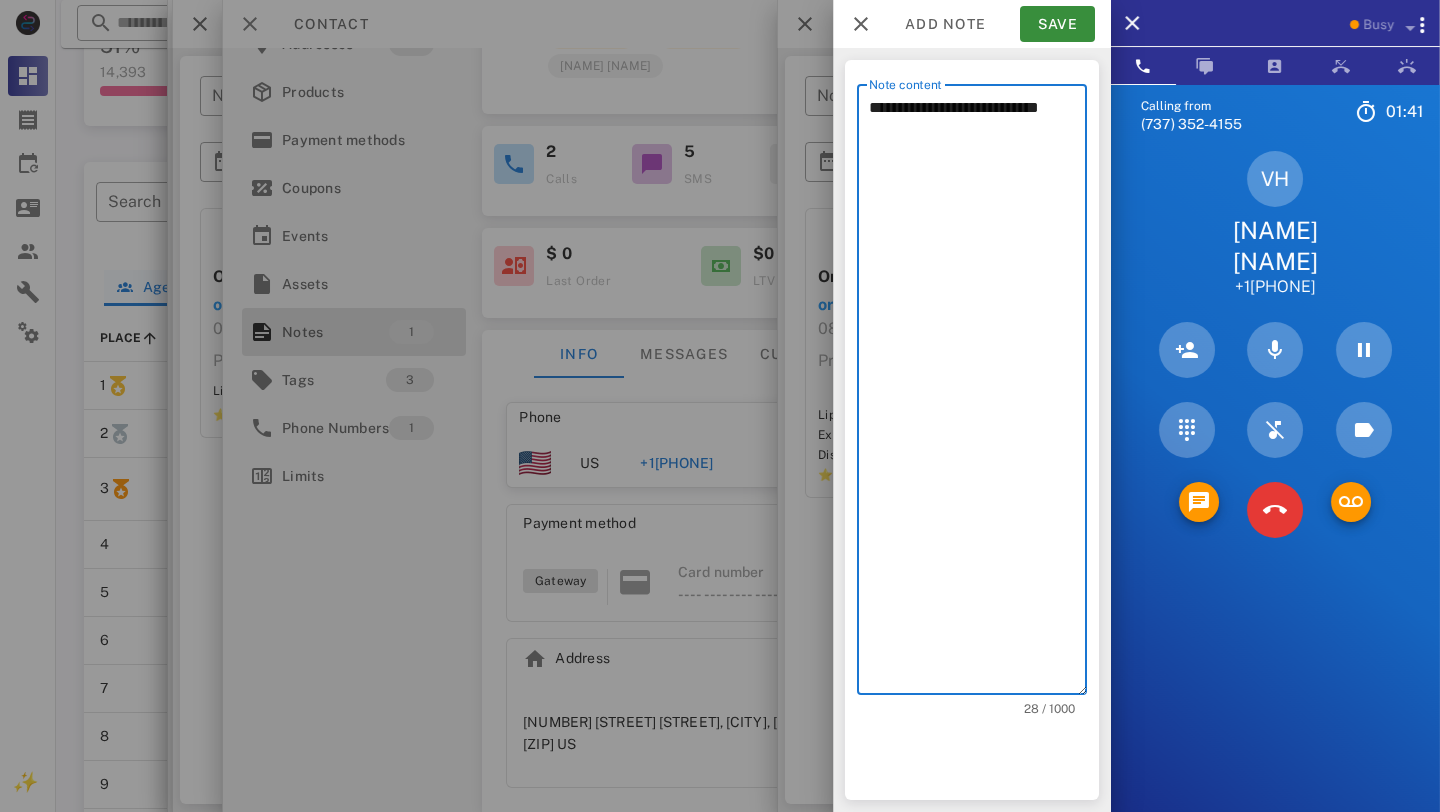 paste on "*********" 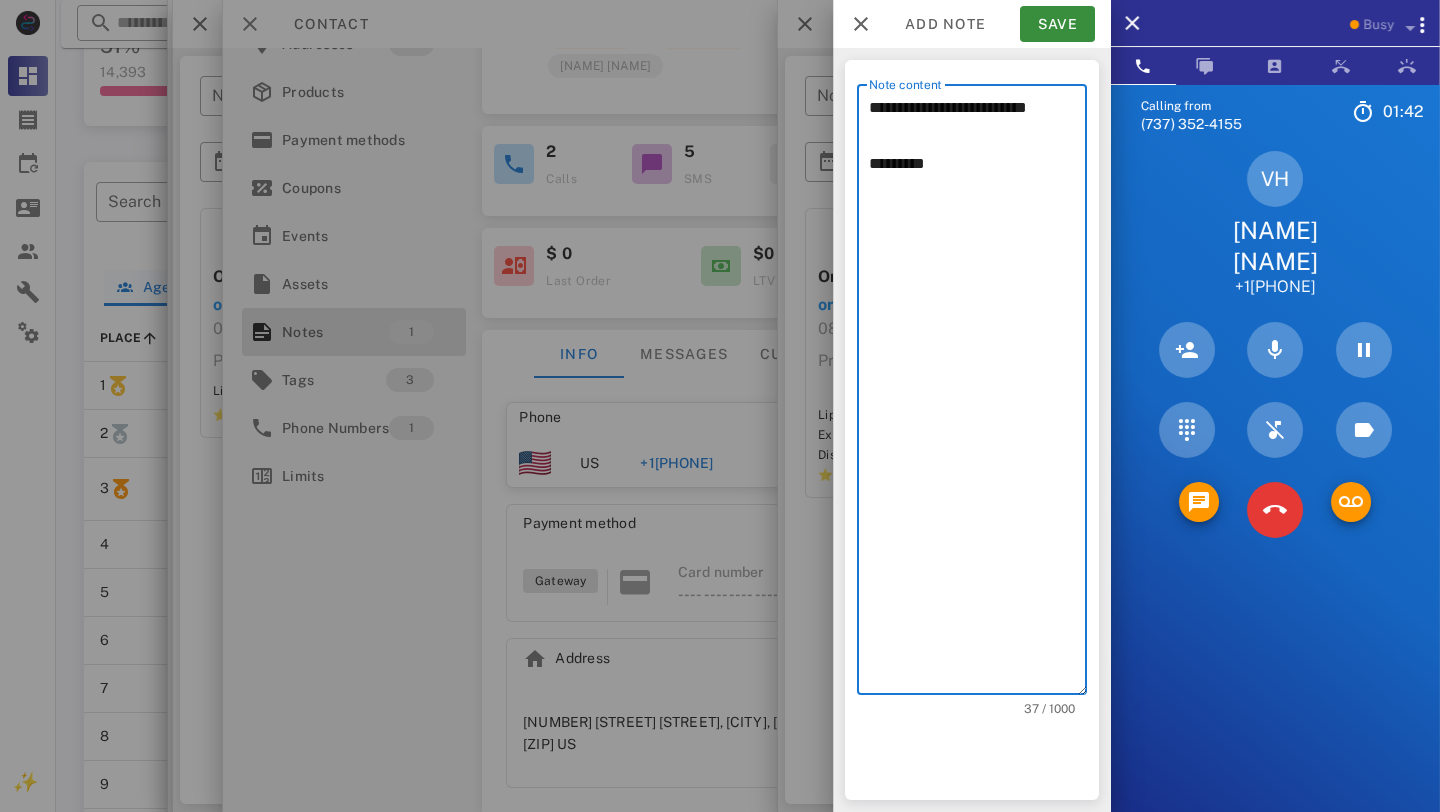 click on "**********" at bounding box center (978, 394) 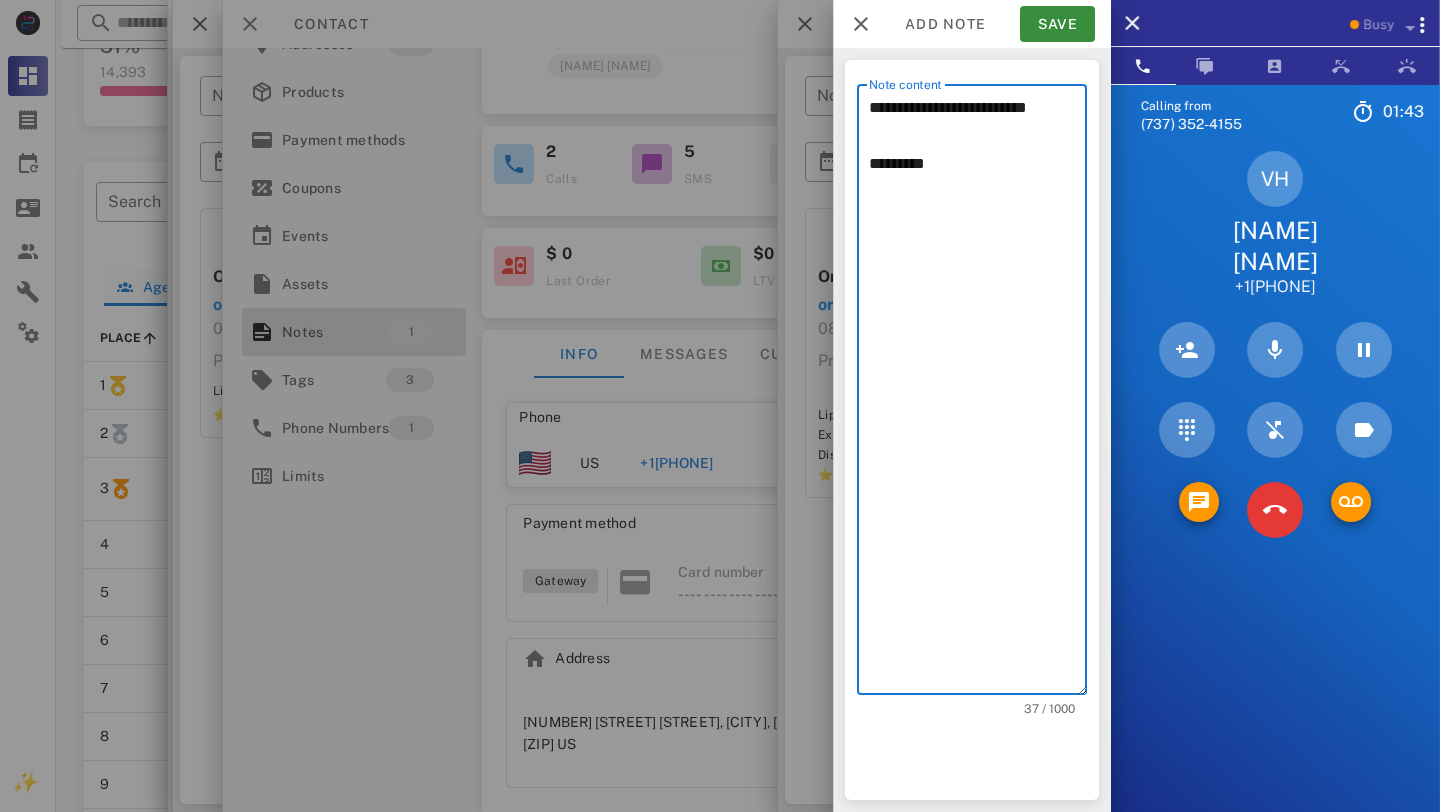 click on "**********" at bounding box center [978, 394] 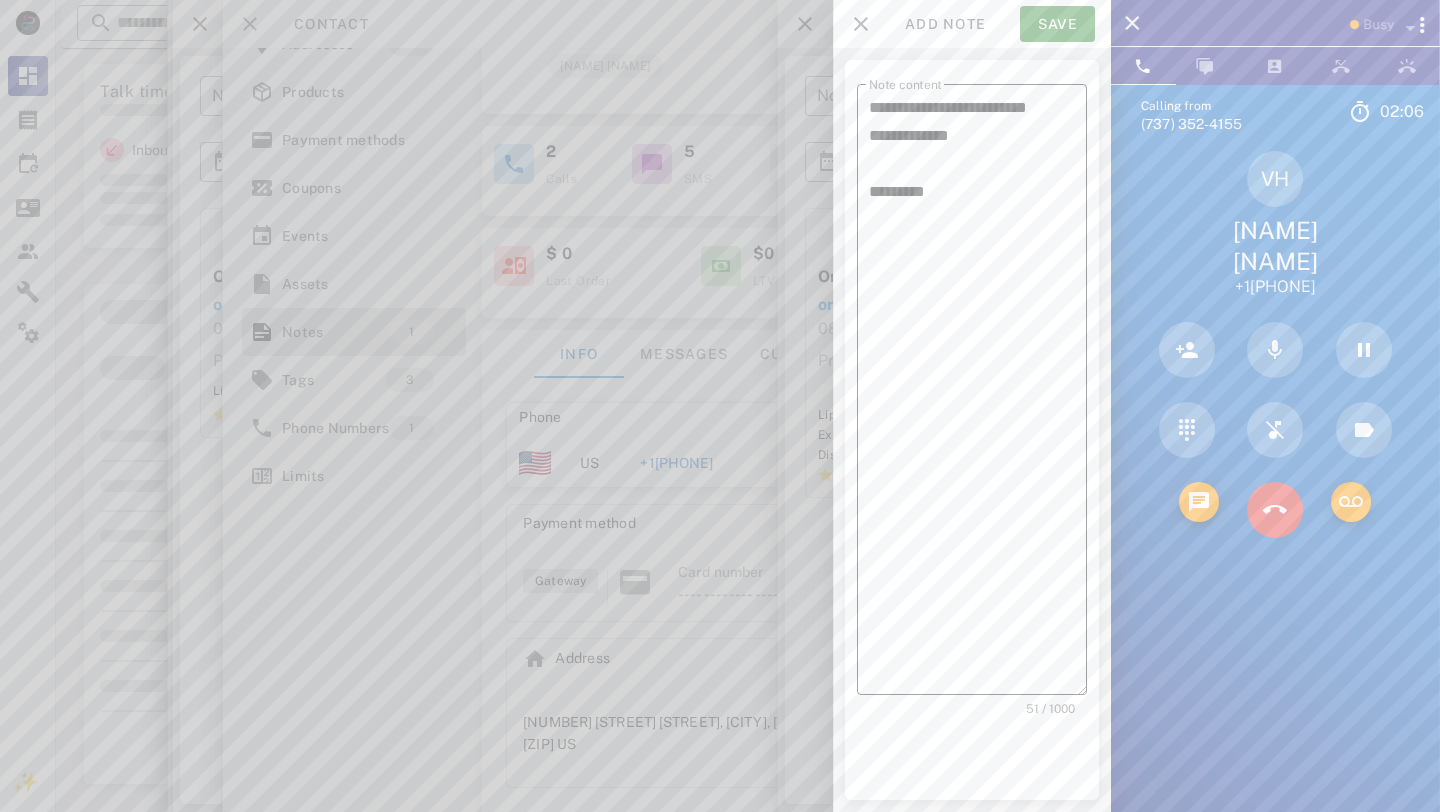 scroll, scrollTop: 688, scrollLeft: 0, axis: vertical 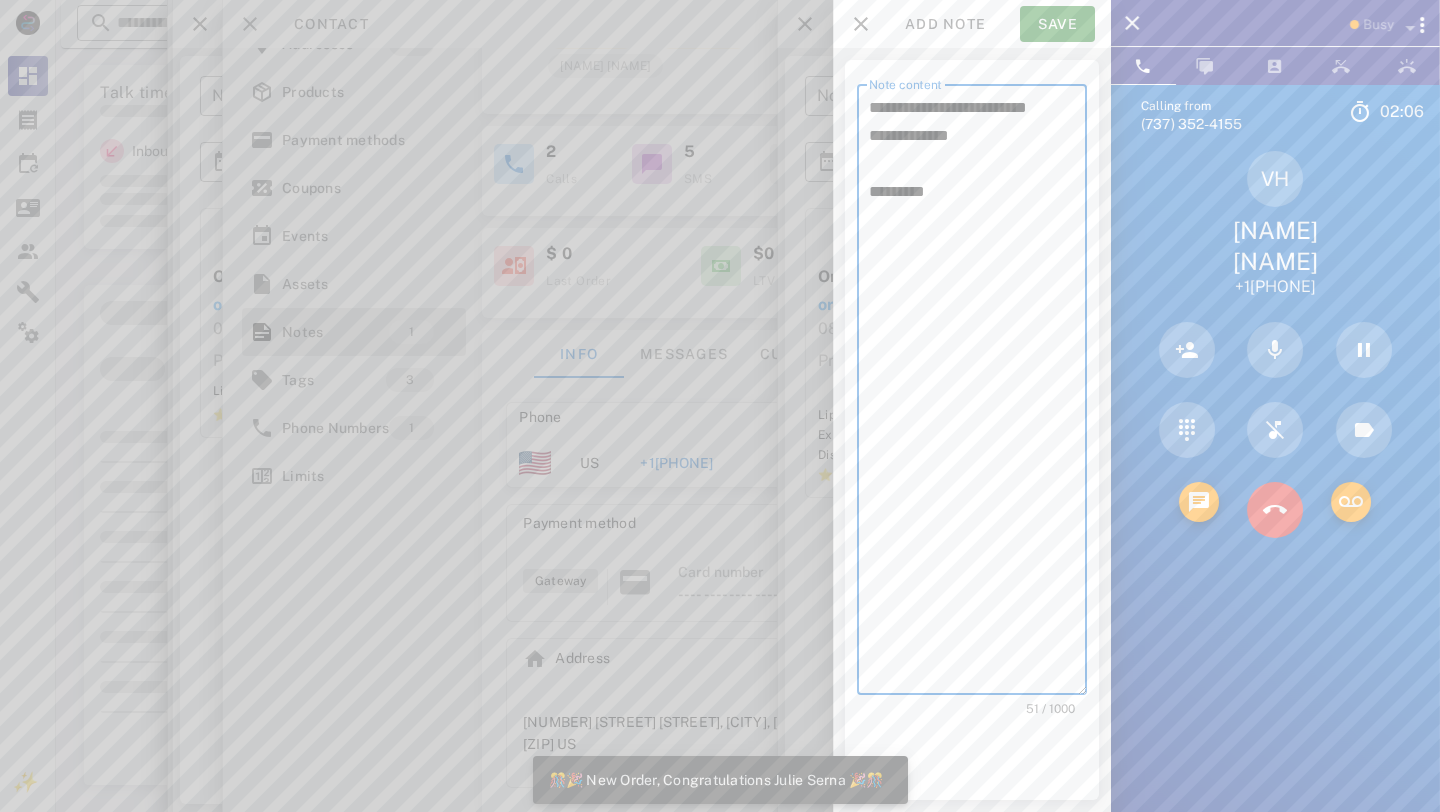 click on "**********" at bounding box center [978, 394] 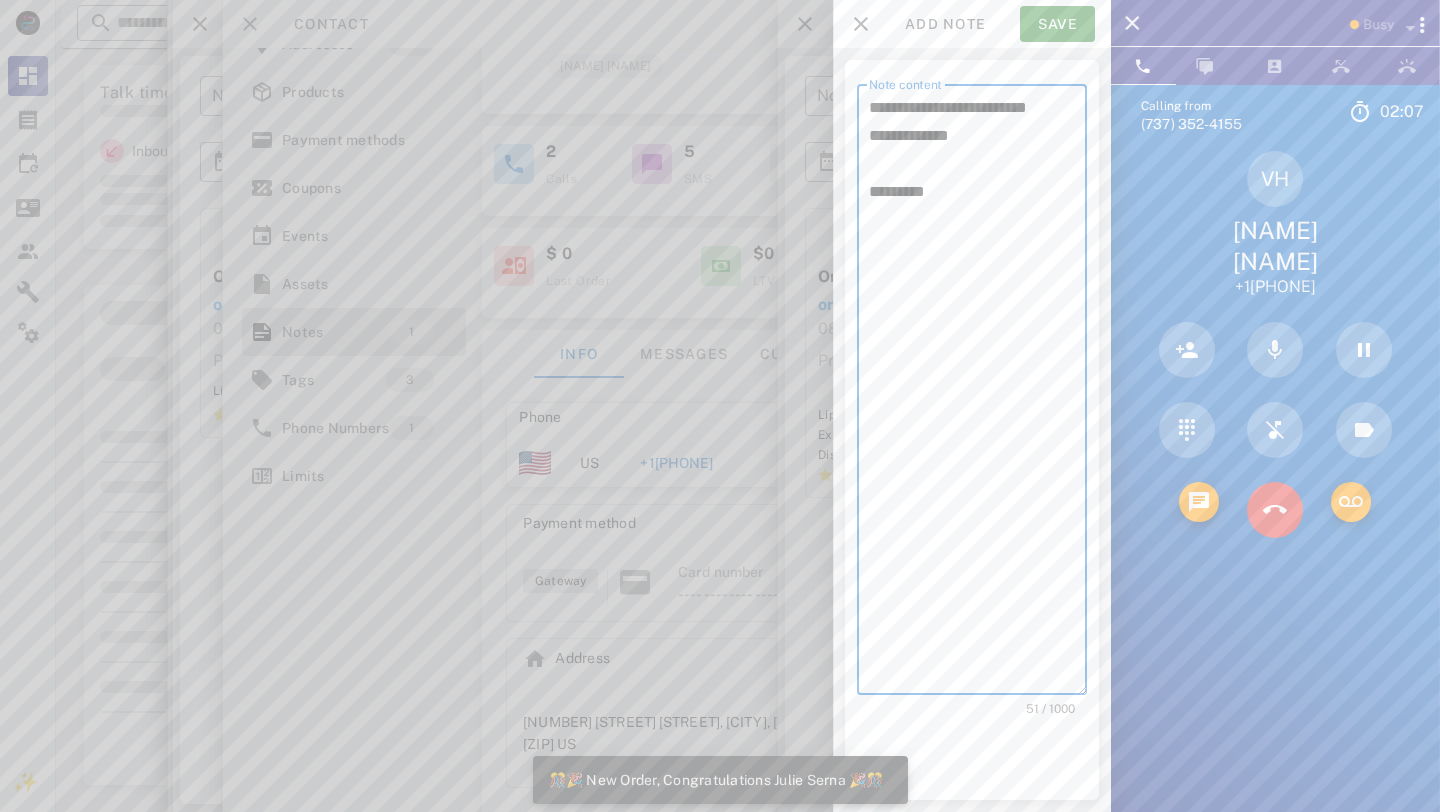 click on "**********" at bounding box center [978, 394] 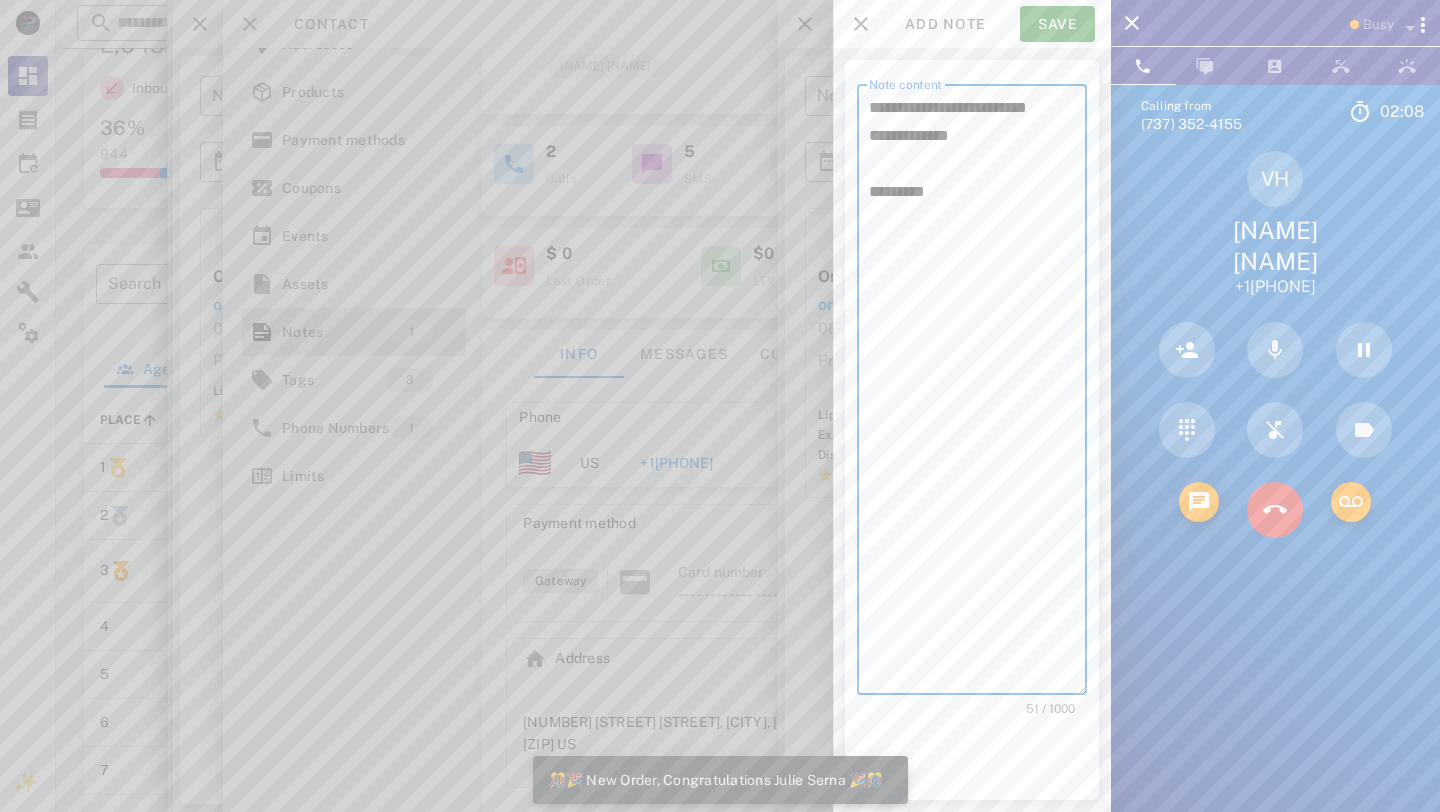 scroll, scrollTop: 914, scrollLeft: 0, axis: vertical 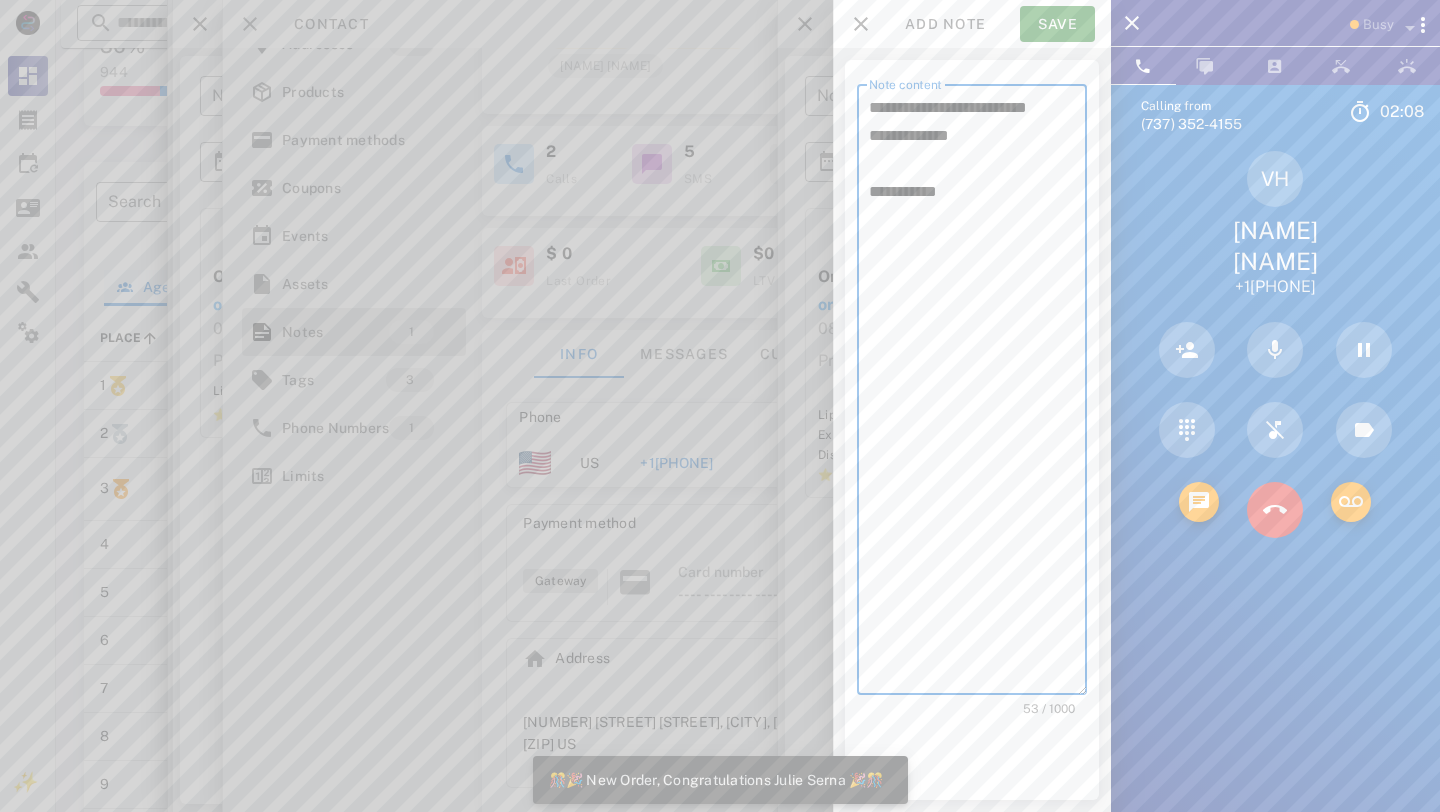 paste on "*********" 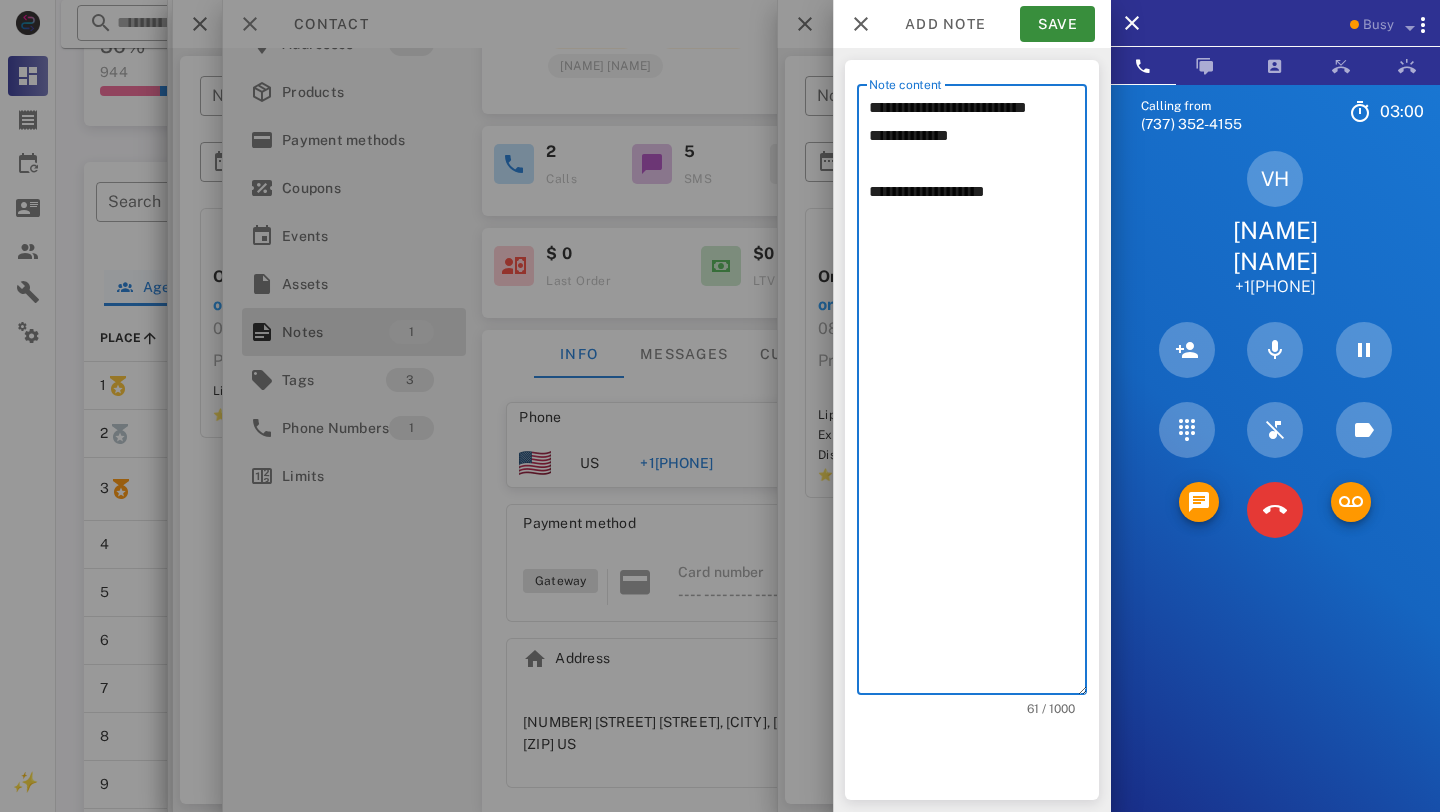 click on "**********" at bounding box center [978, 394] 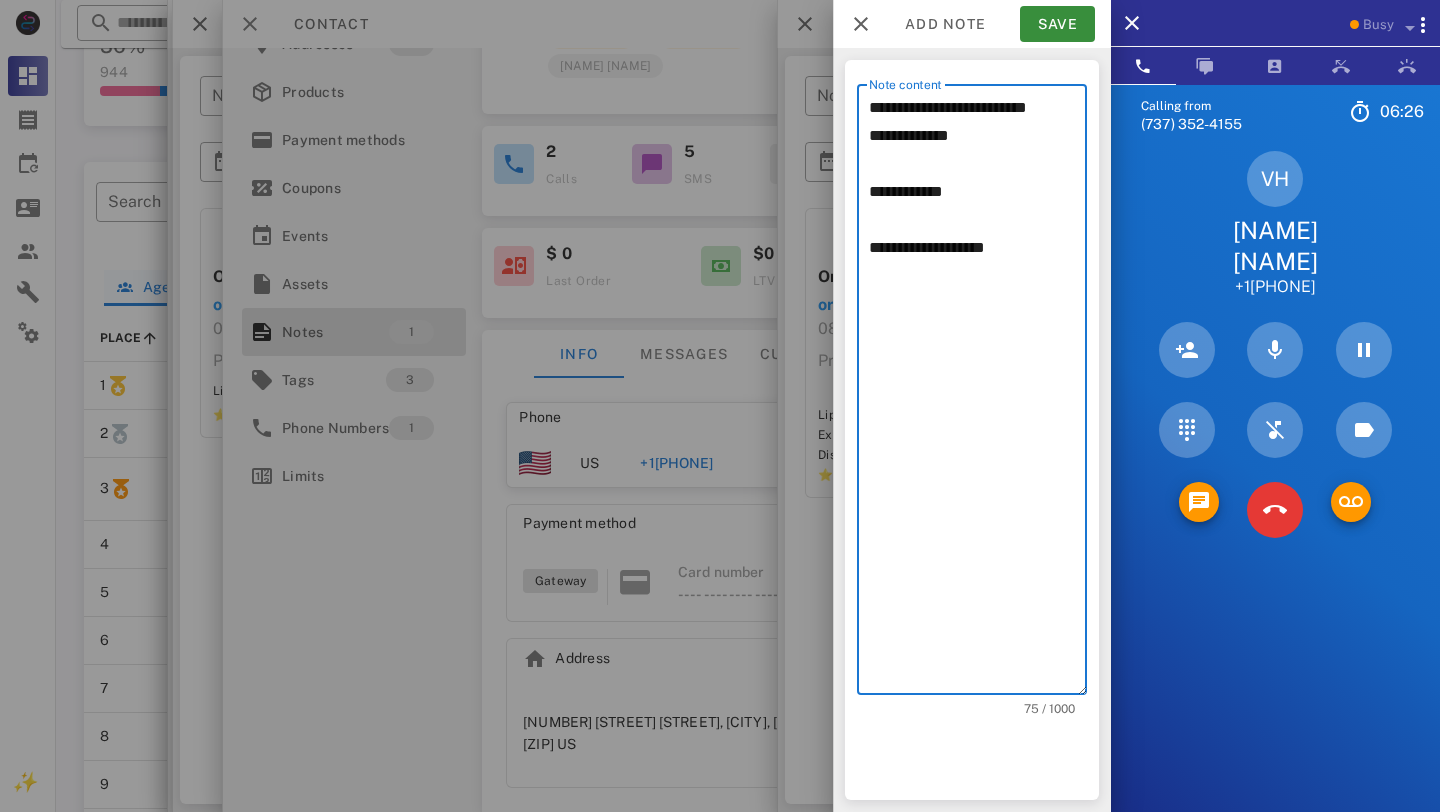 click on "**********" at bounding box center [978, 394] 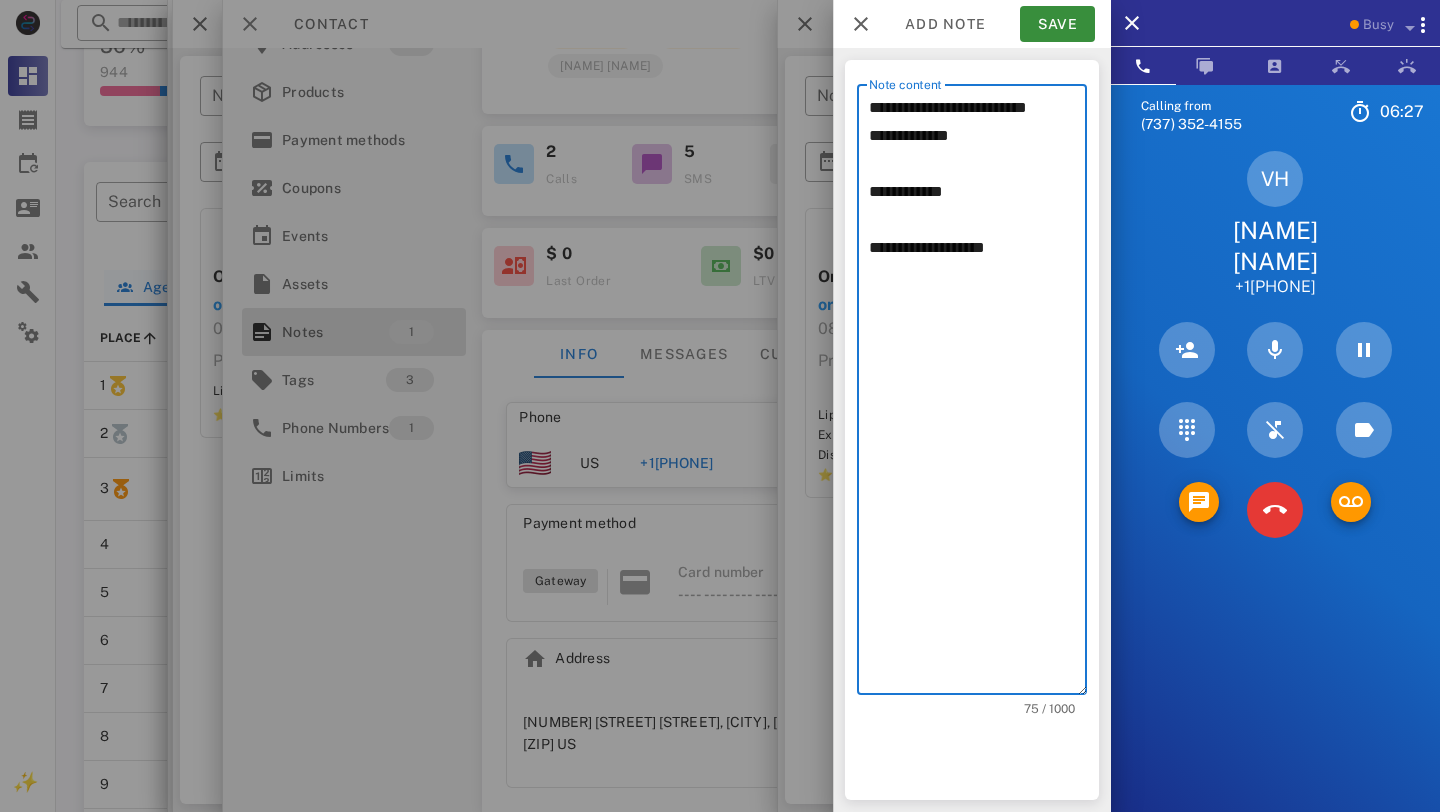 click on "**********" at bounding box center (978, 394) 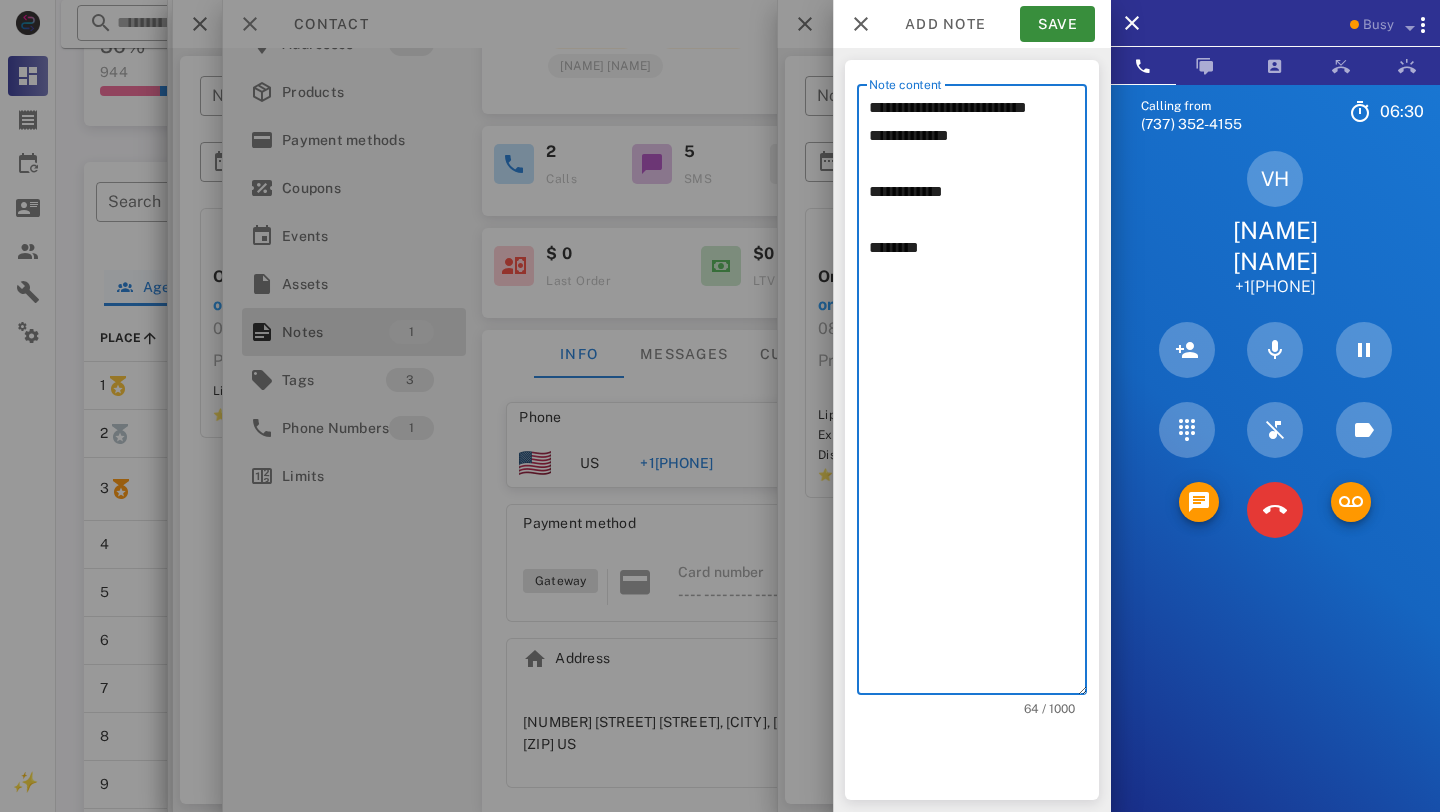 type on "**********" 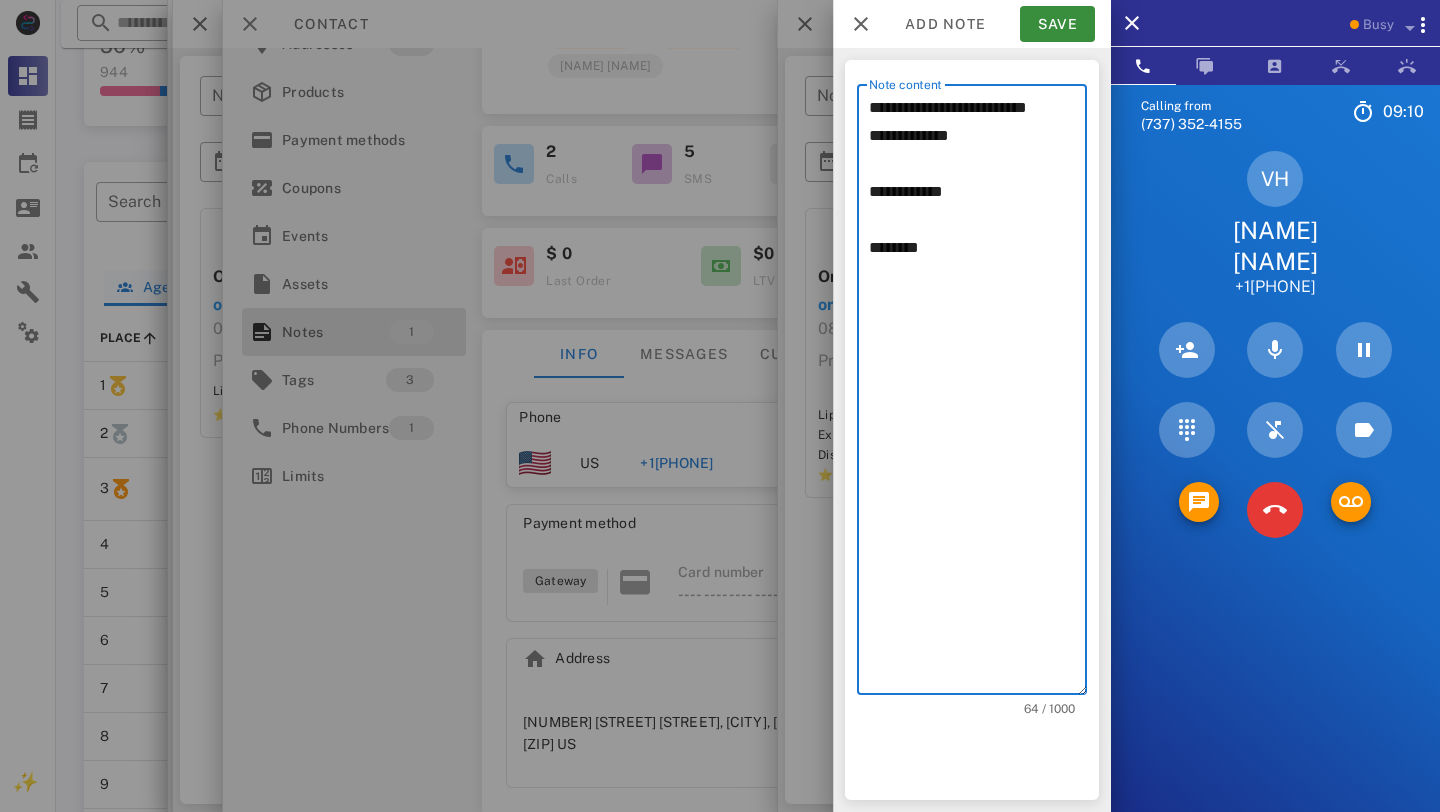 click on "**********" at bounding box center (978, 394) 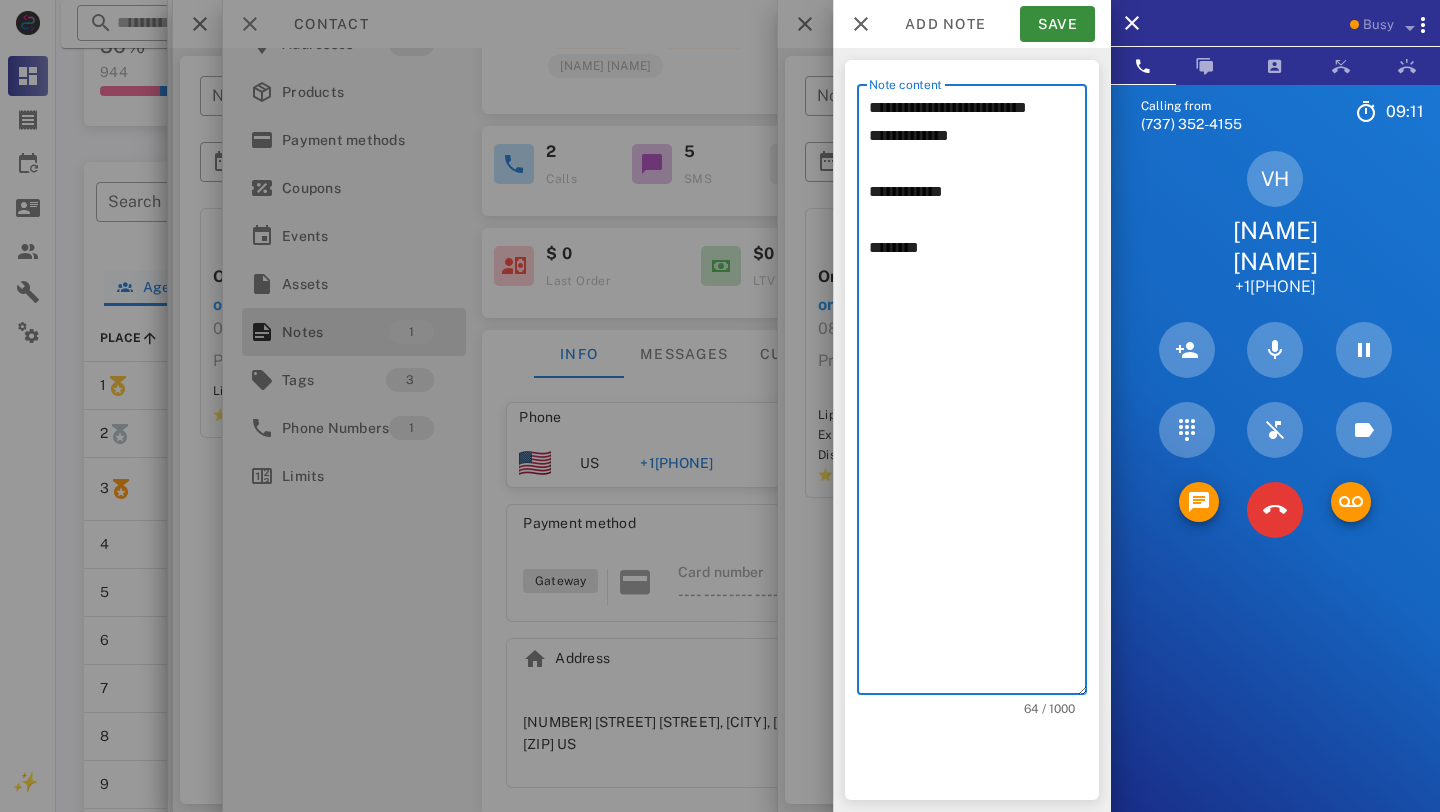 click on "**********" at bounding box center (978, 394) 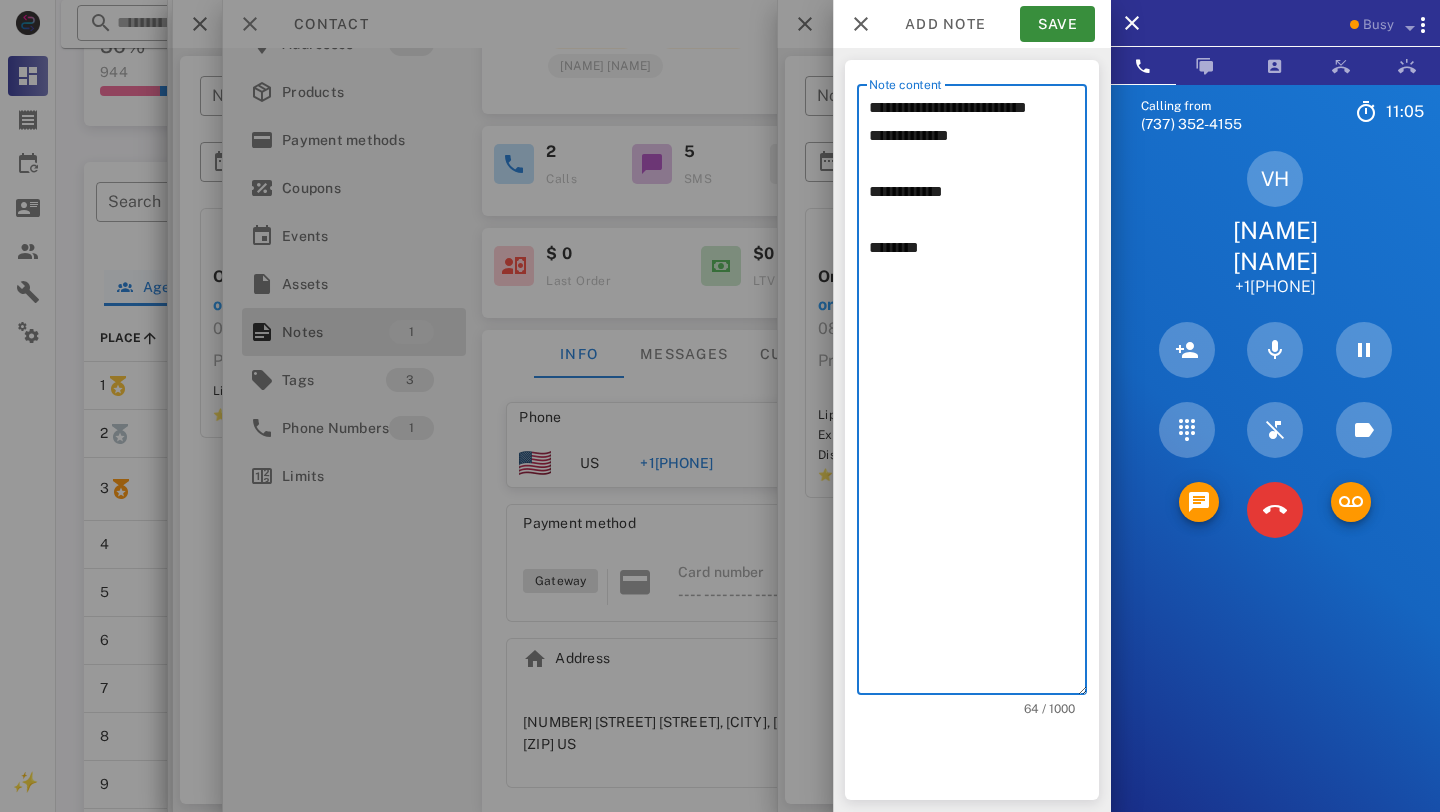 click on "**********" at bounding box center [978, 394] 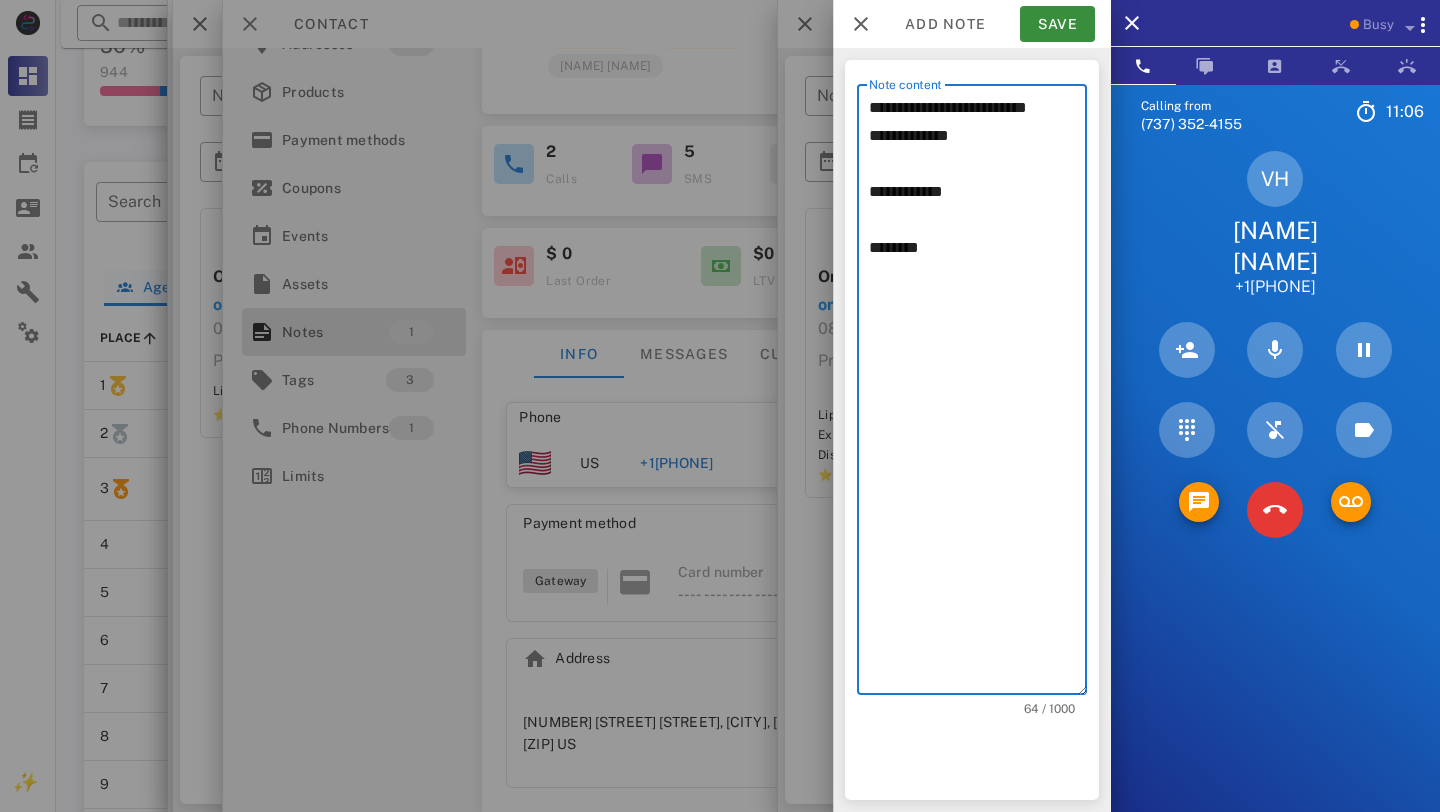 drag, startPoint x: 940, startPoint y: 221, endPoint x: 888, endPoint y: 182, distance: 65 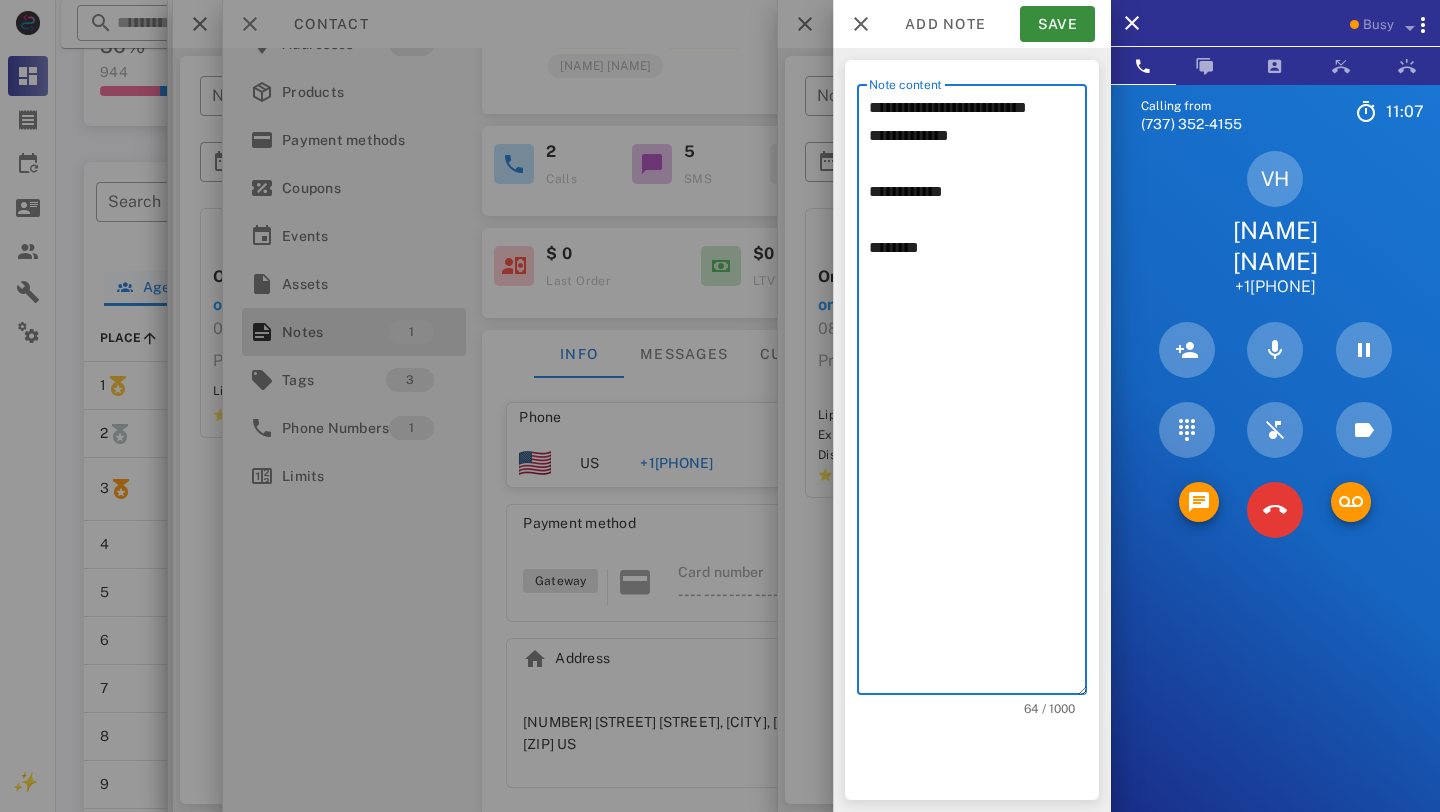 click on "**********" at bounding box center [978, 394] 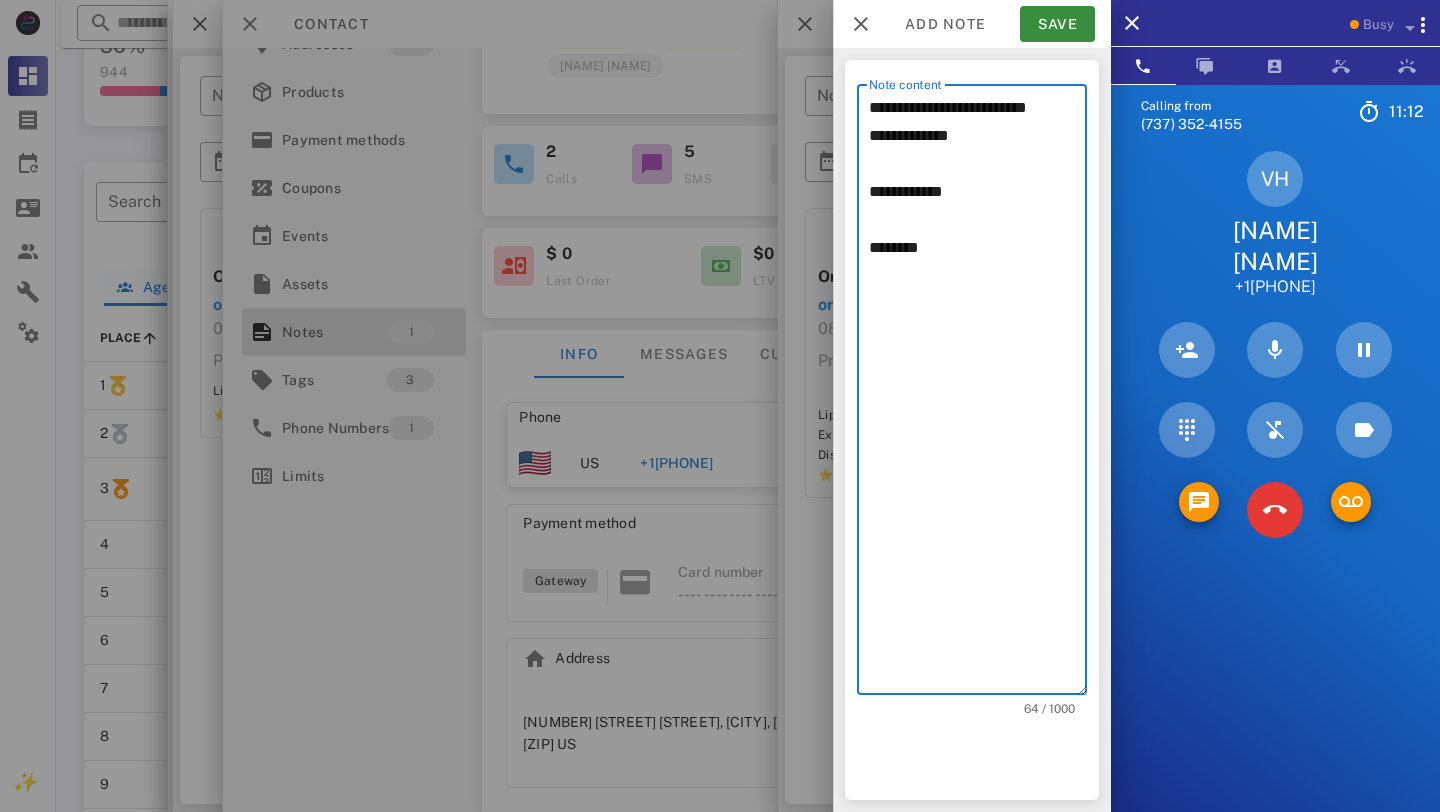 drag, startPoint x: 870, startPoint y: 160, endPoint x: 892, endPoint y: 217, distance: 61.09828 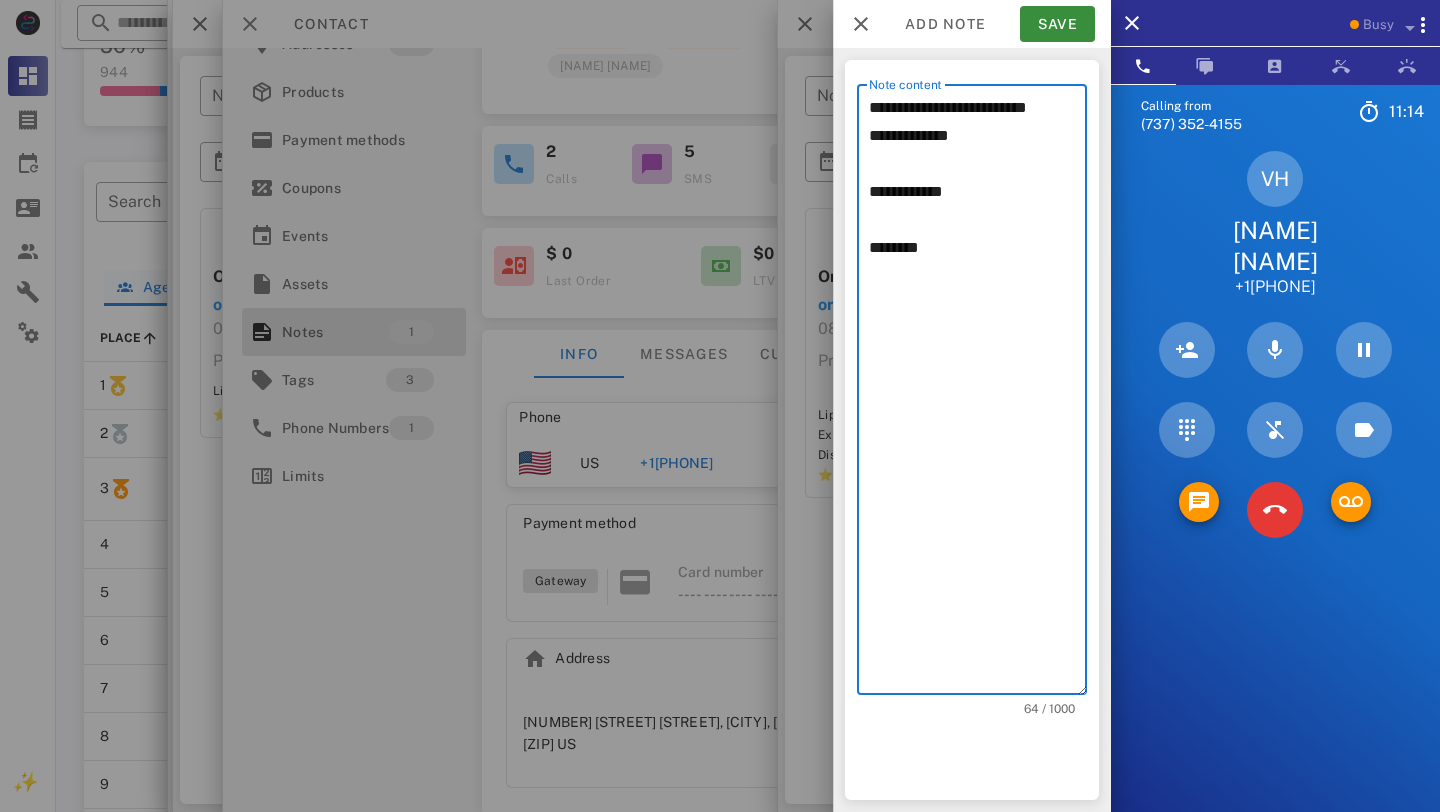 drag, startPoint x: 892, startPoint y: 218, endPoint x: 864, endPoint y: 150, distance: 73.53911 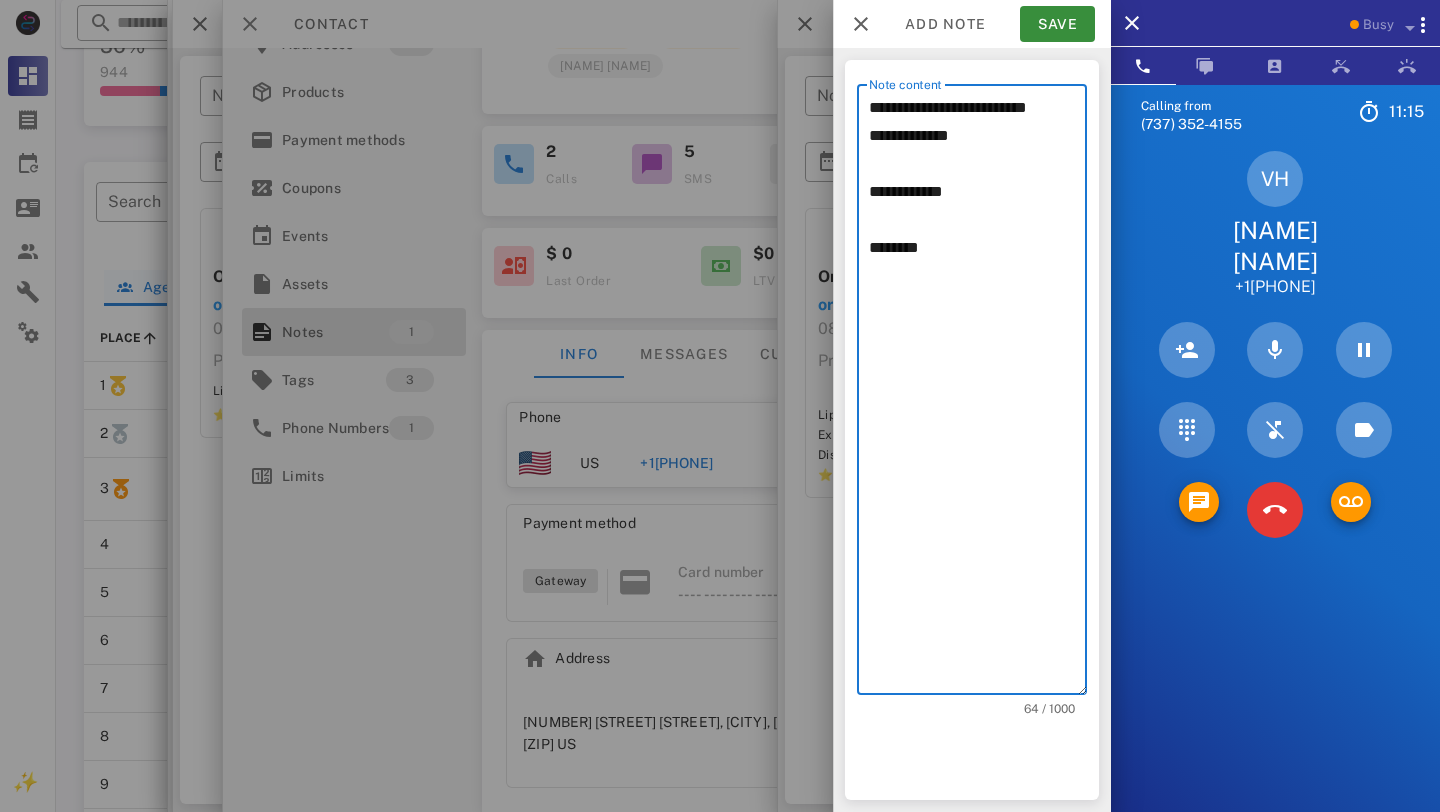 click on "**********" at bounding box center [978, 394] 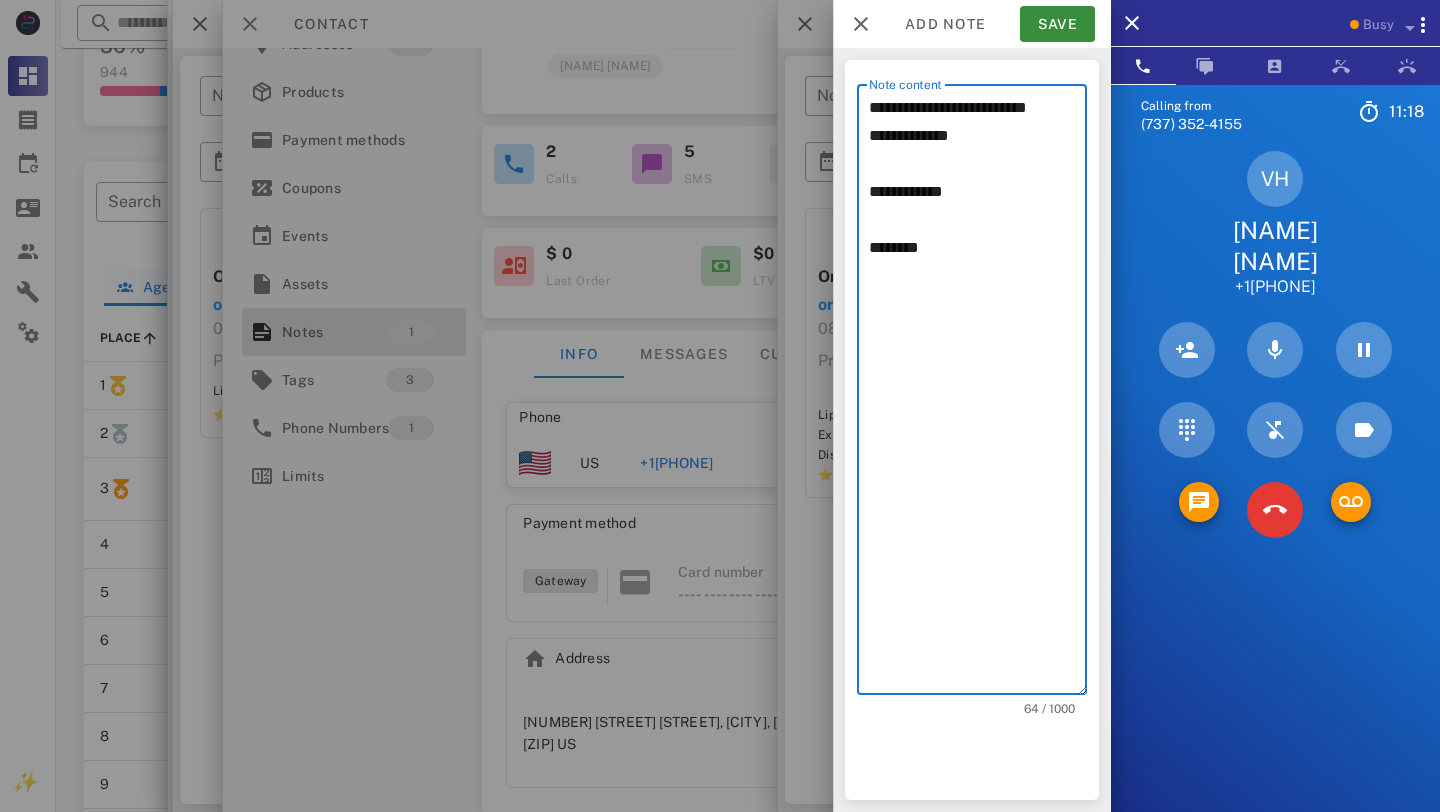 drag, startPoint x: 948, startPoint y: 158, endPoint x: 951, endPoint y: 254, distance: 96.04687 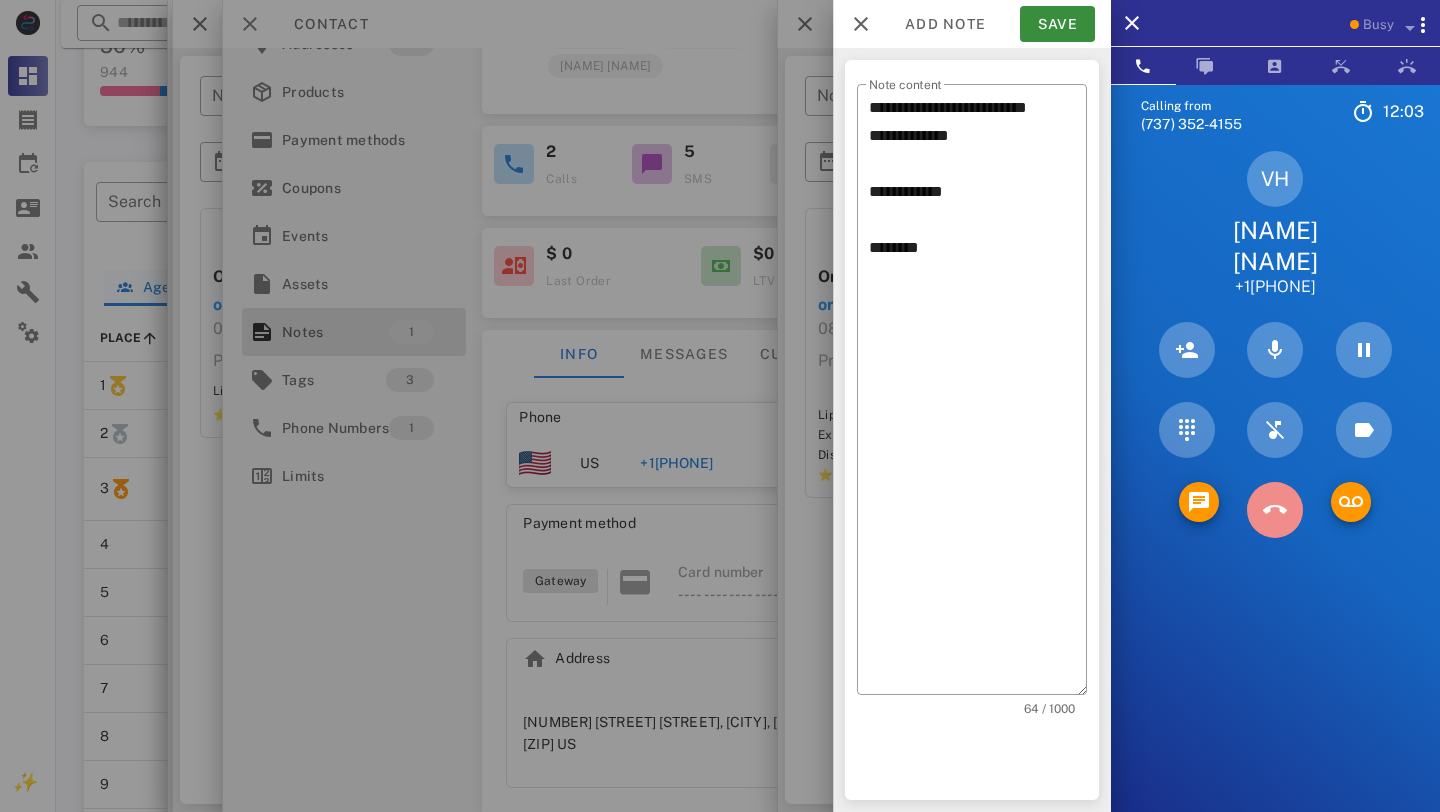 click at bounding box center [1275, 510] 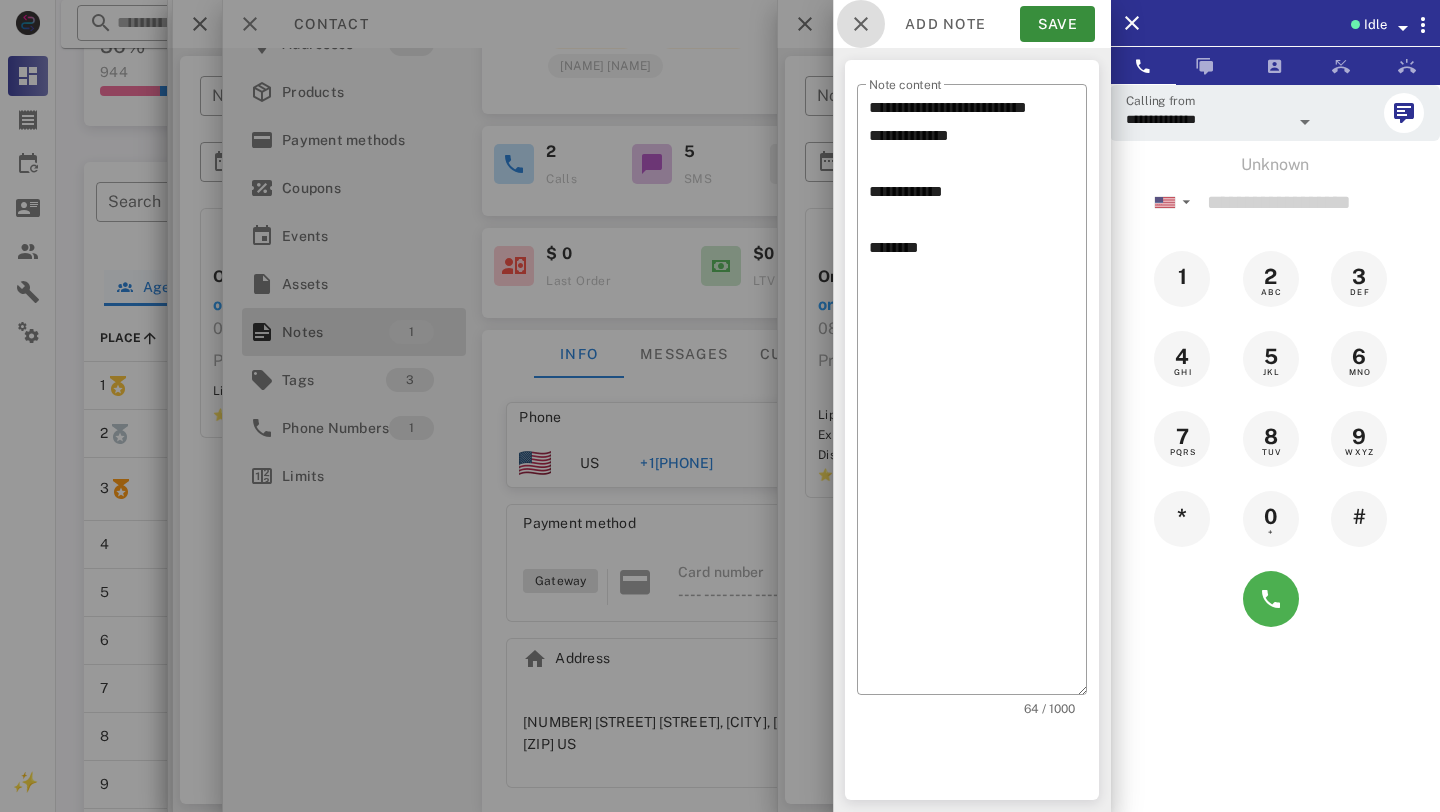 click at bounding box center [861, 24] 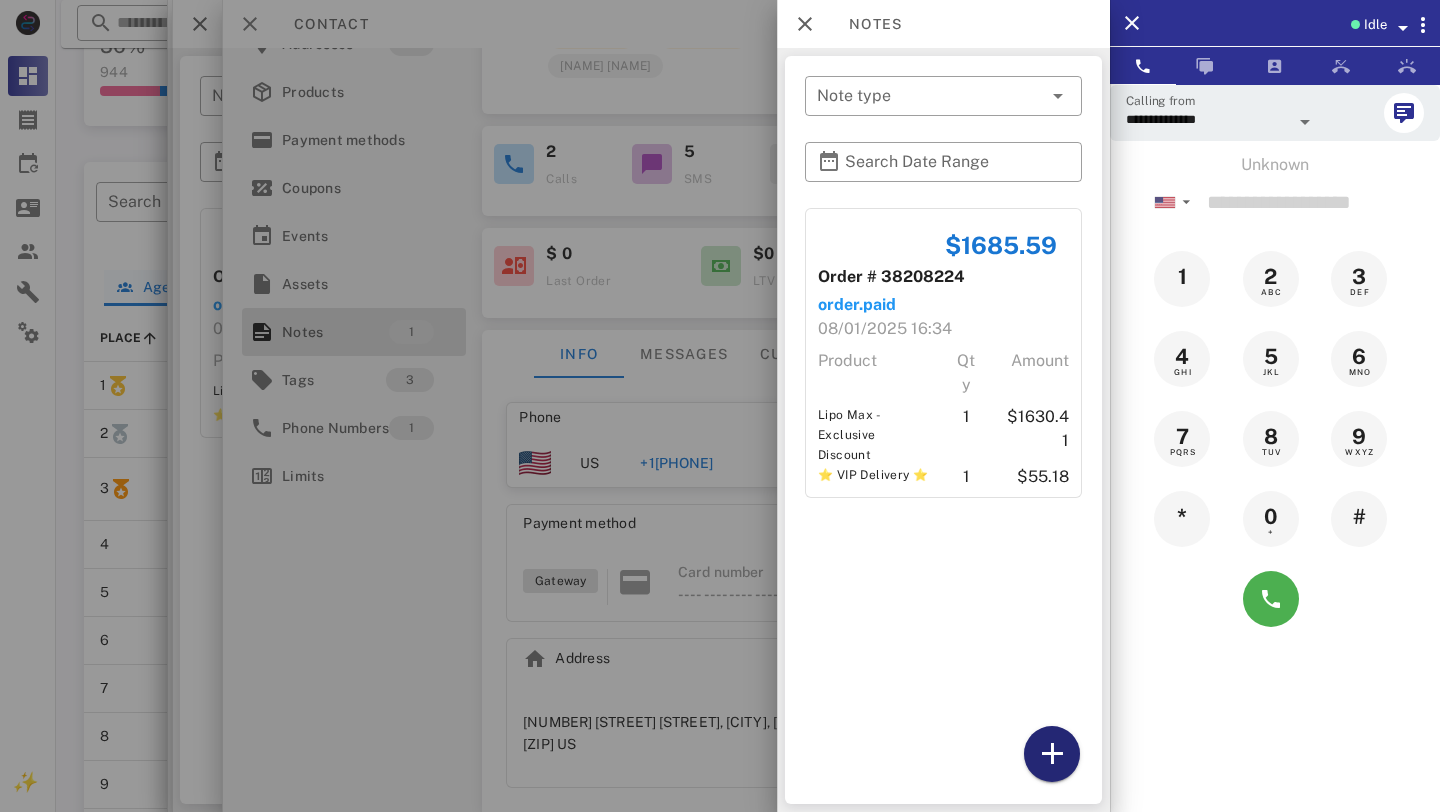 click at bounding box center [1052, 754] 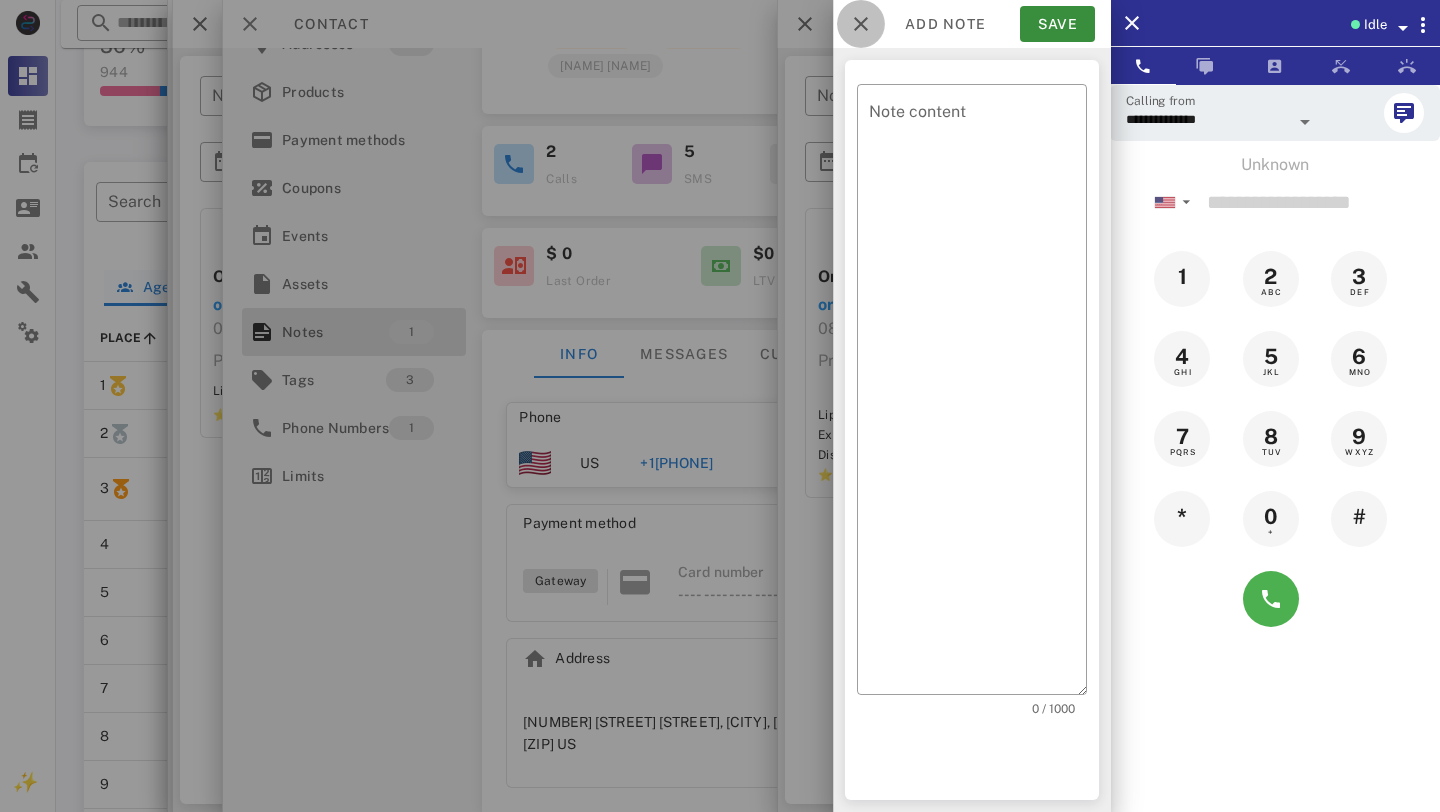 click at bounding box center (861, 24) 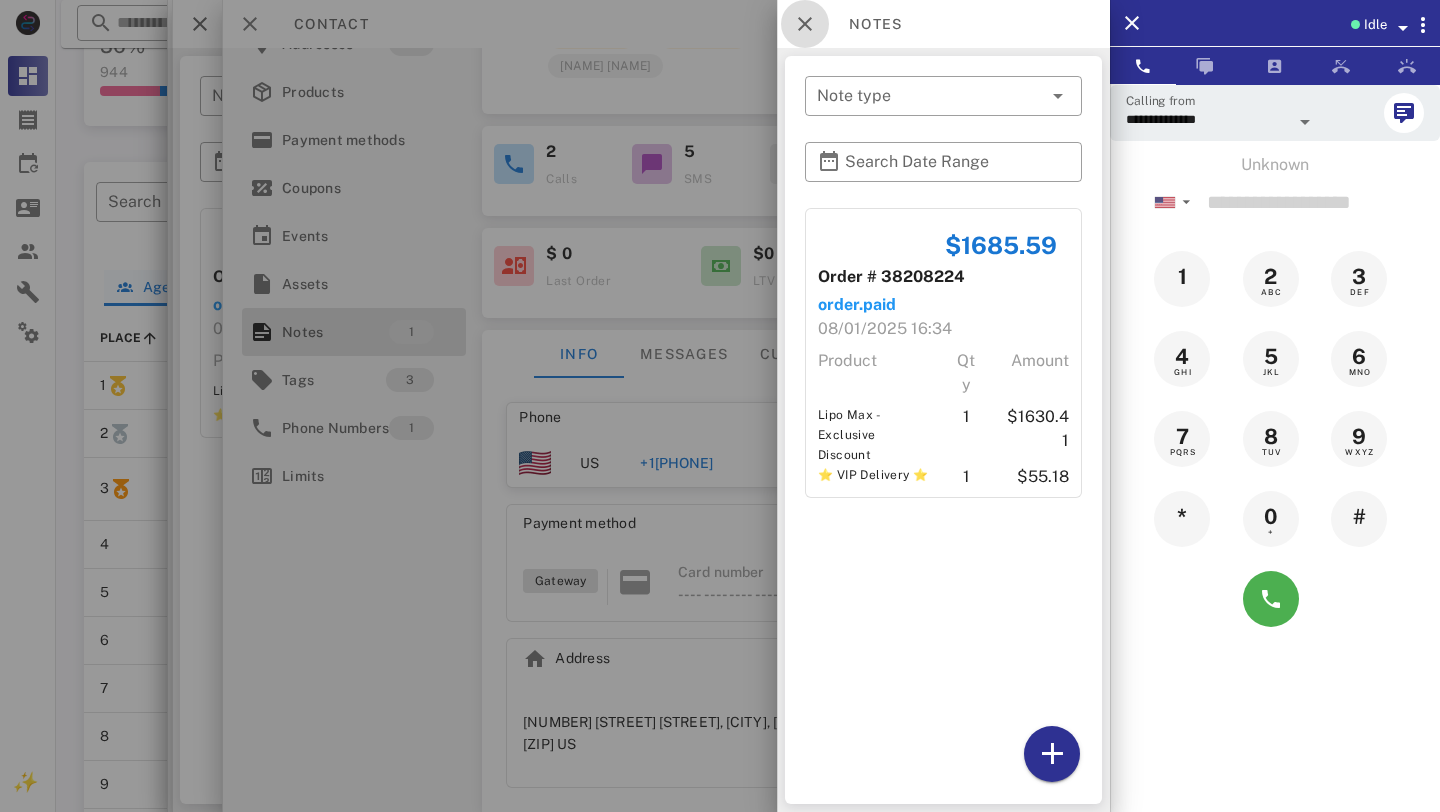 click at bounding box center (805, 24) 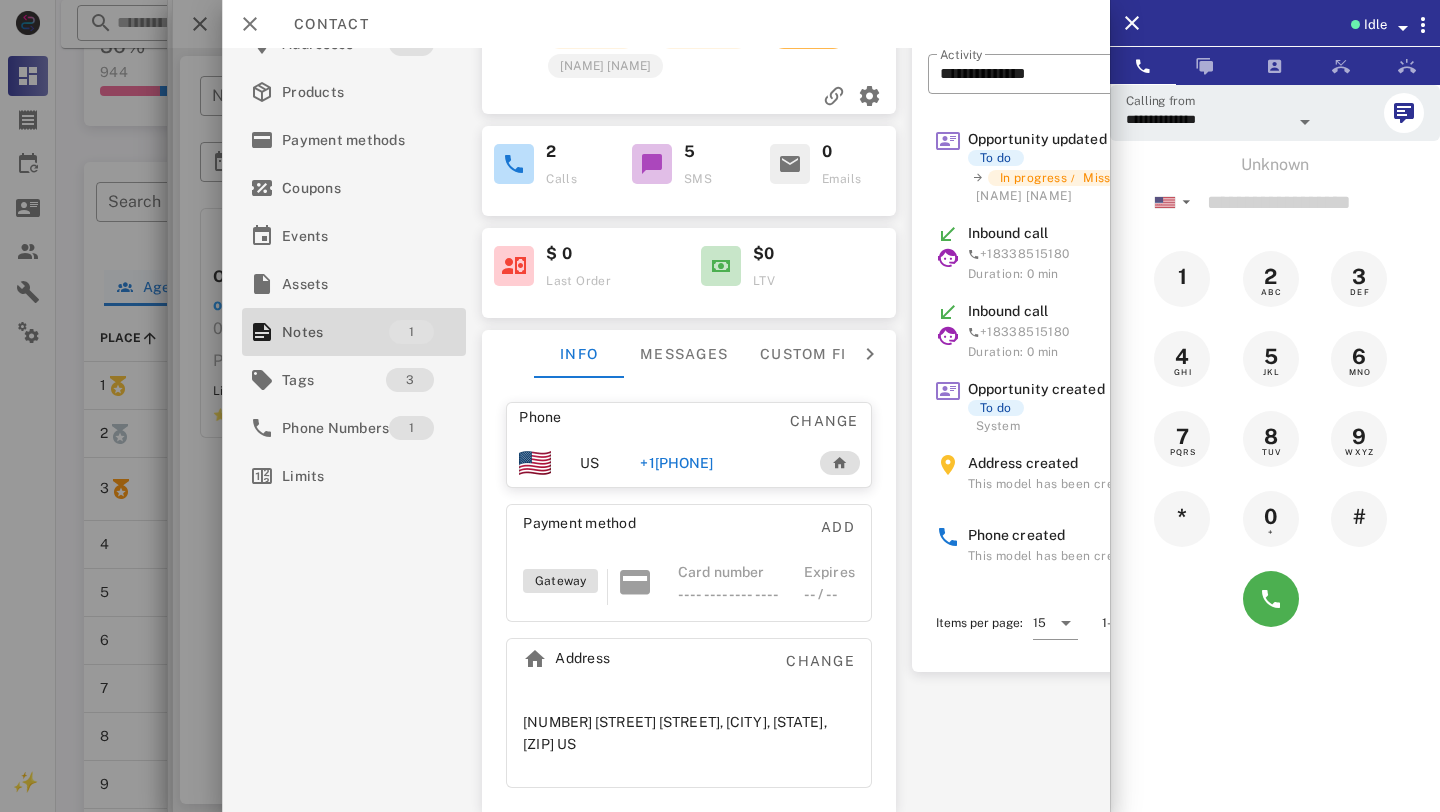 scroll, scrollTop: 0, scrollLeft: 0, axis: both 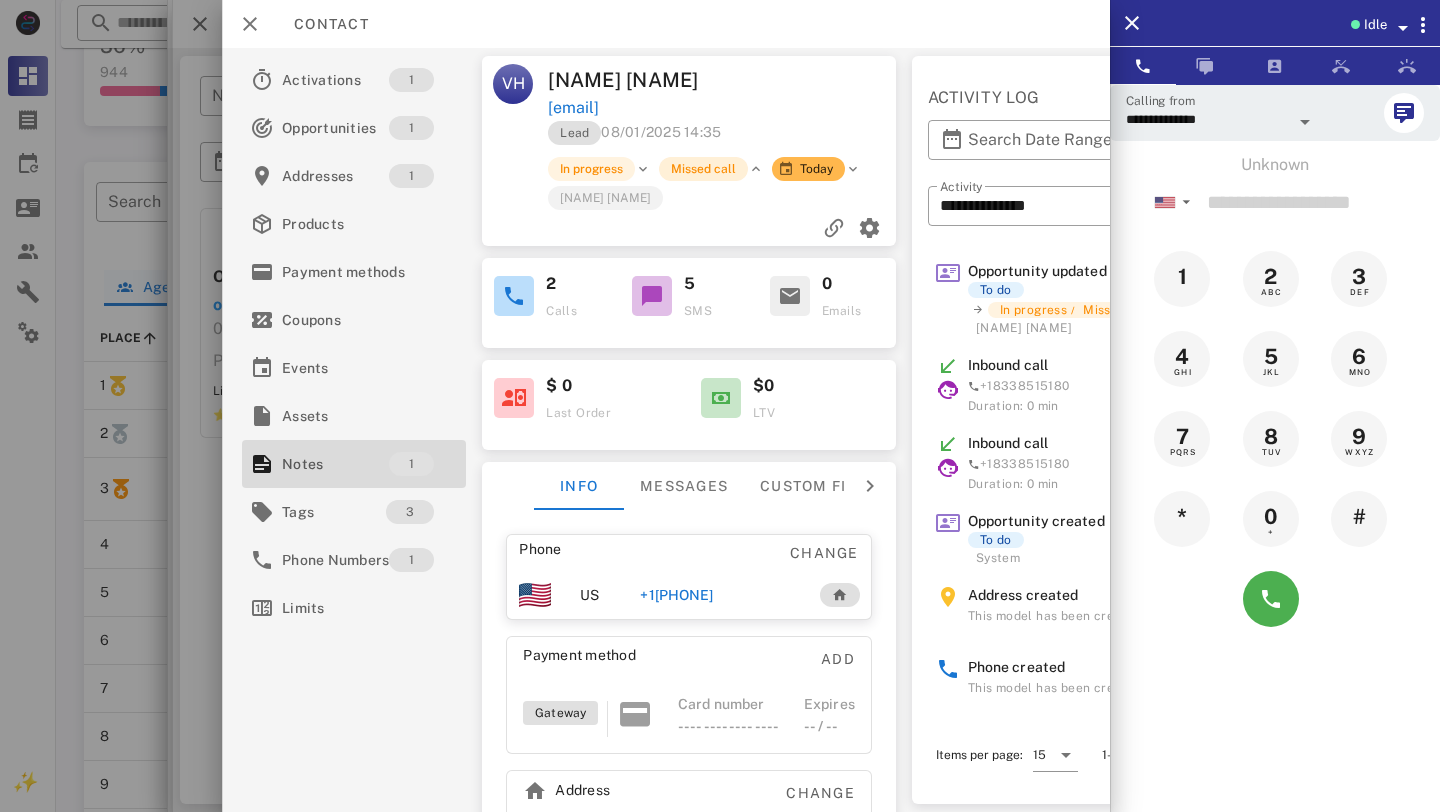 click on "Missed call" at bounding box center [703, 169] 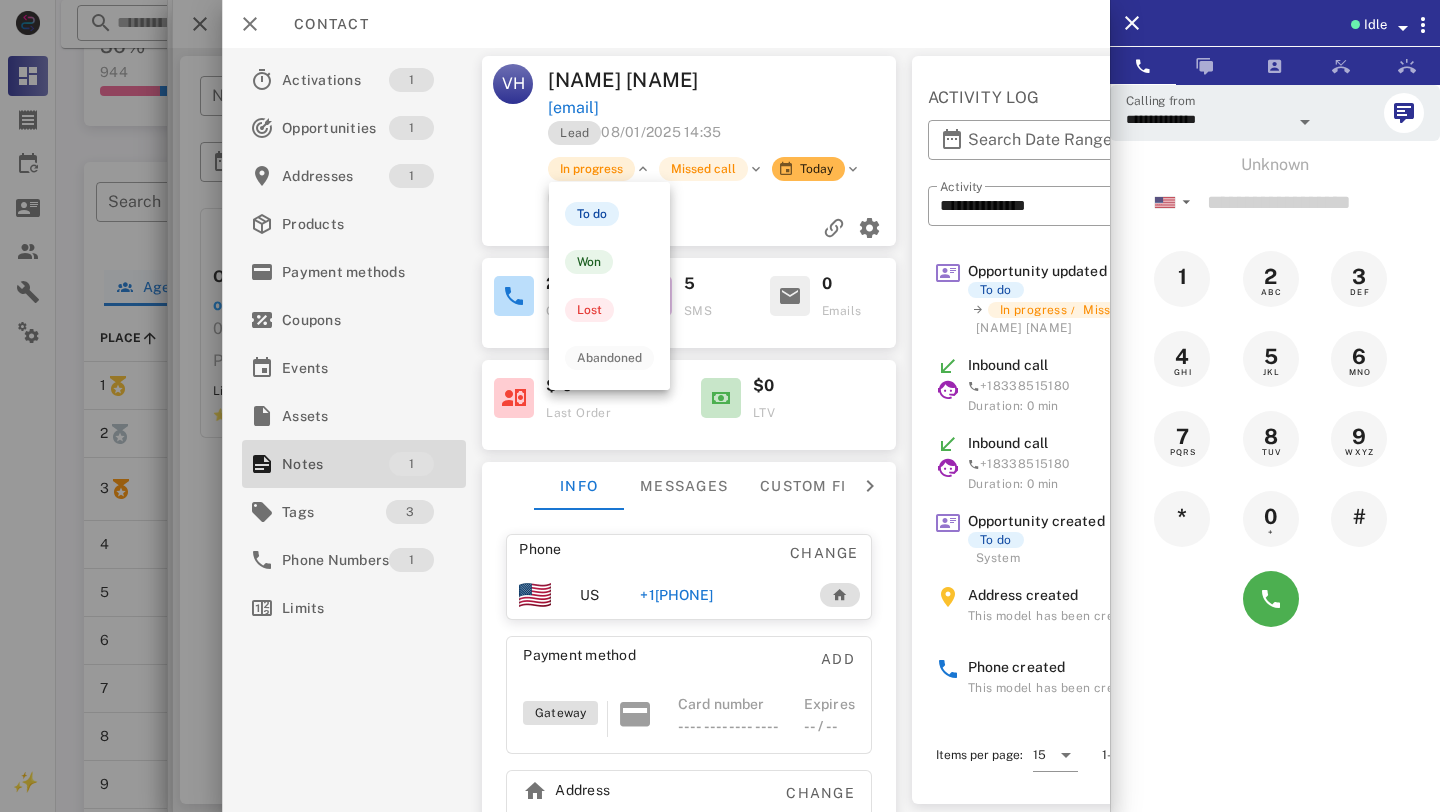 click on "In progress" at bounding box center [591, 169] 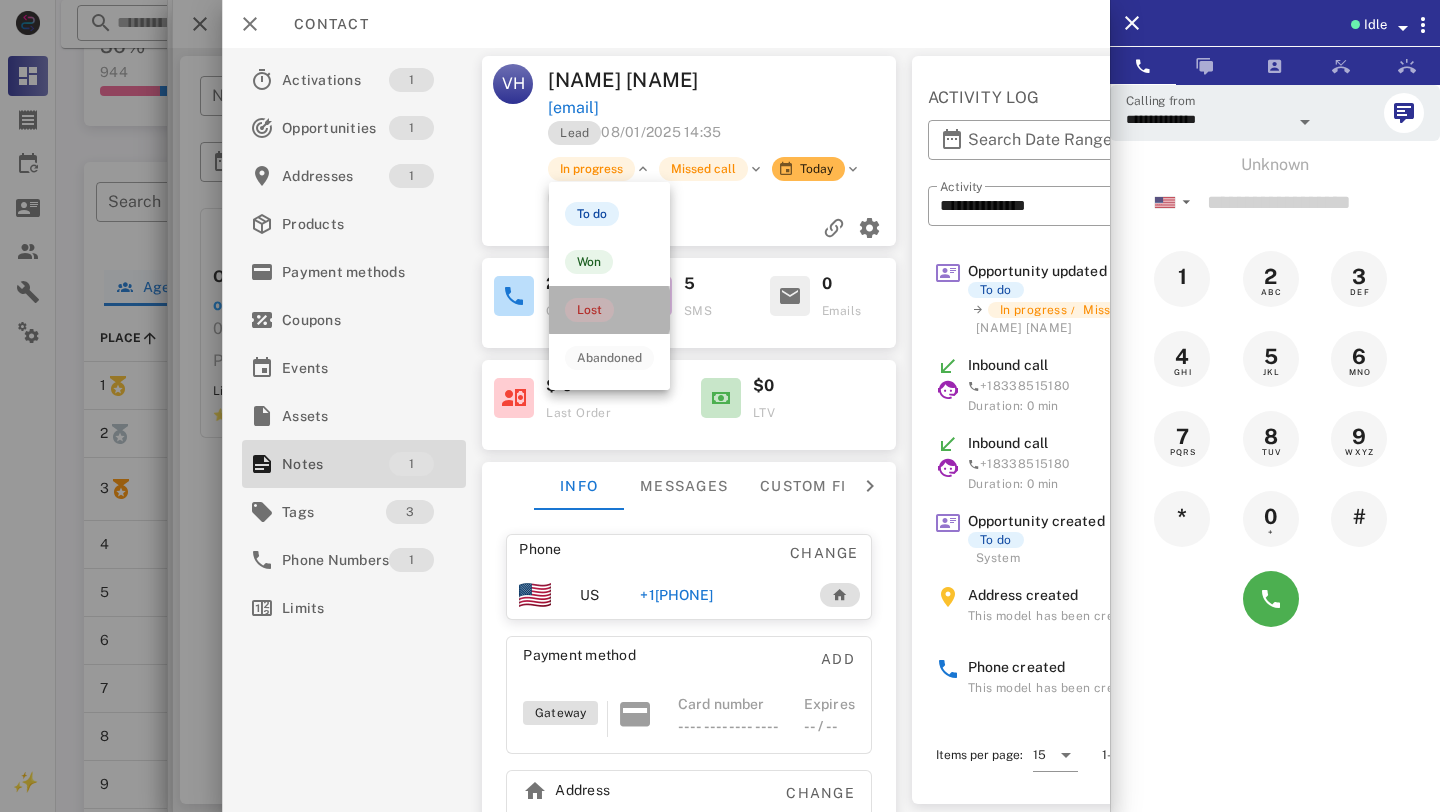 click on "Lost" at bounding box center [589, 310] 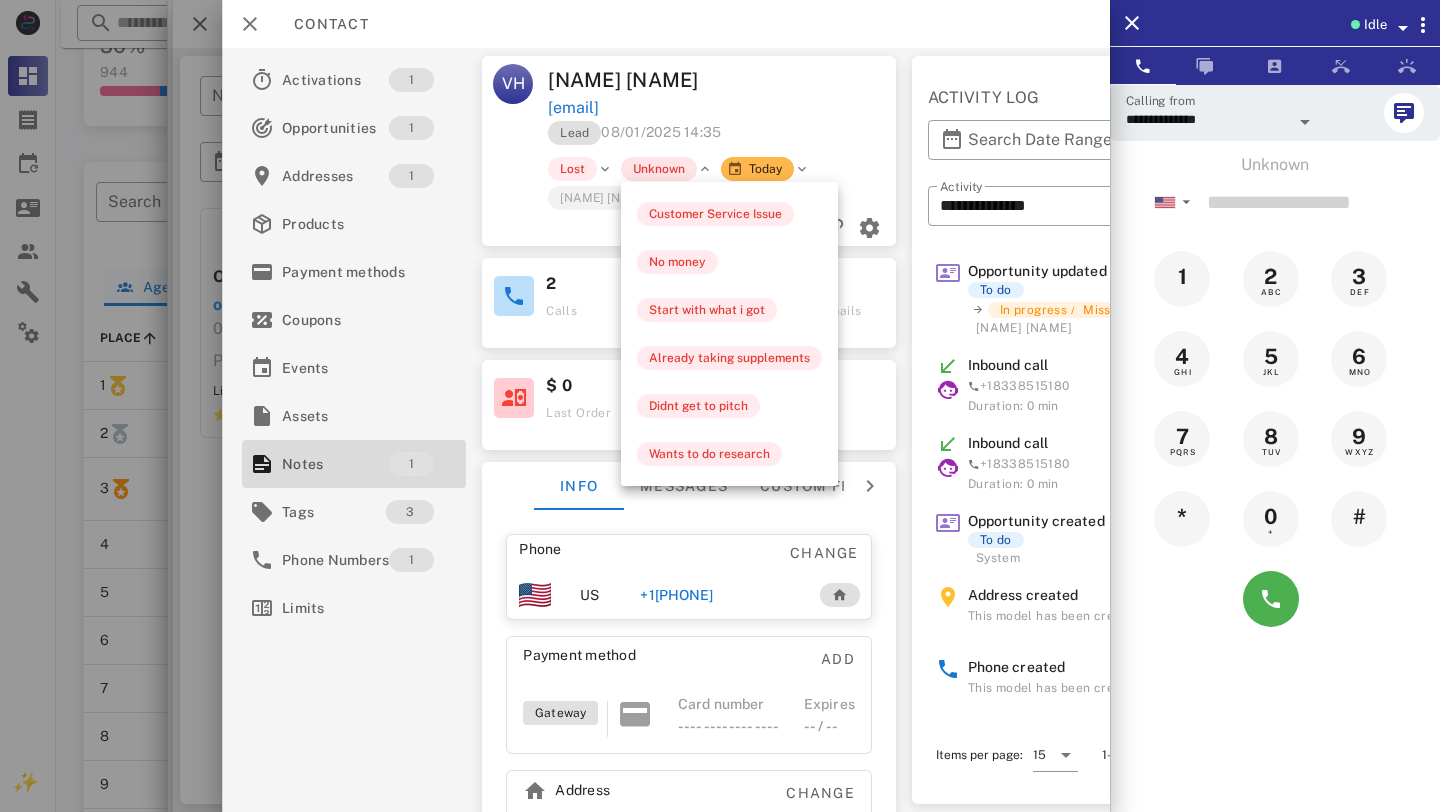 click on "Unknown" at bounding box center (659, 169) 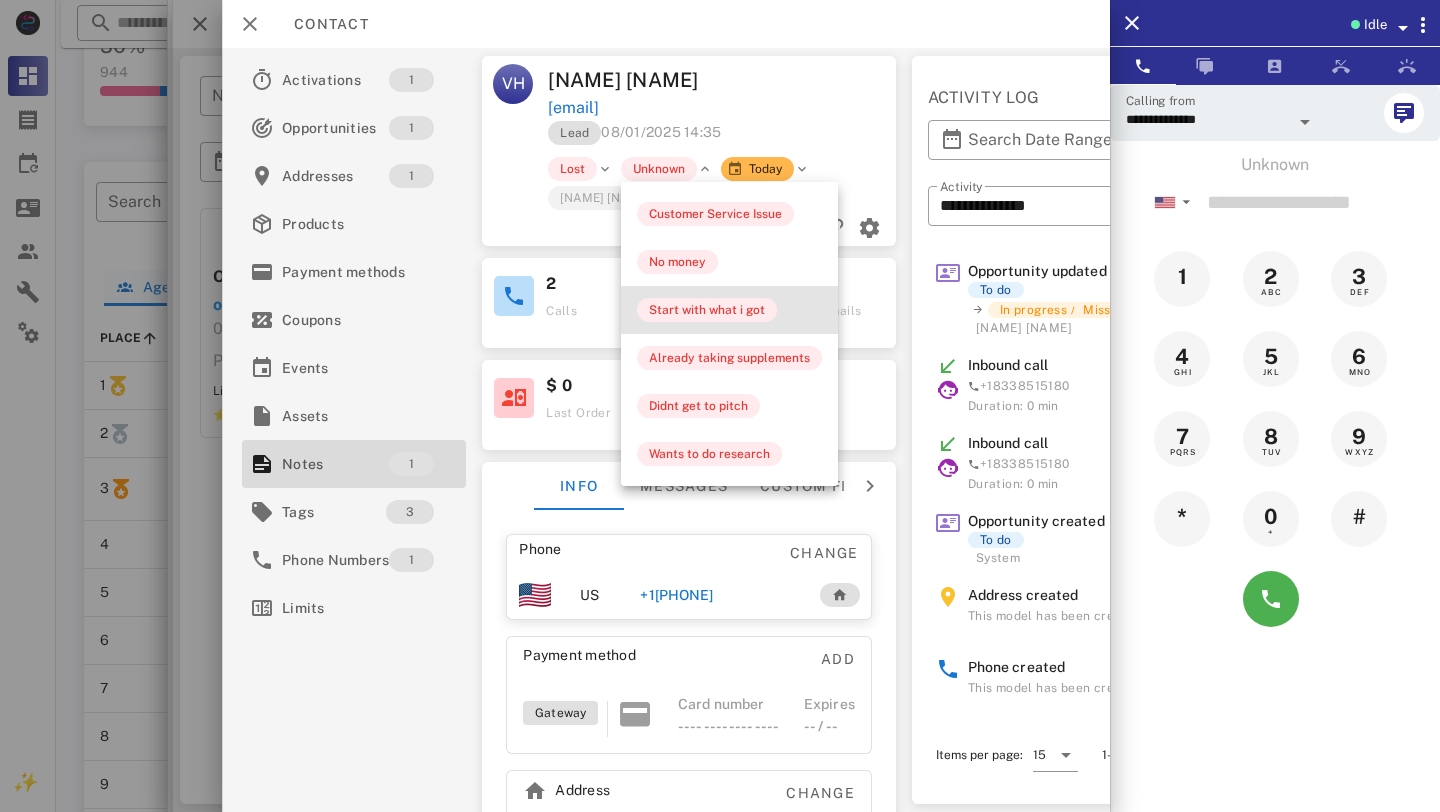 click on "Start with what i got" at bounding box center (707, 310) 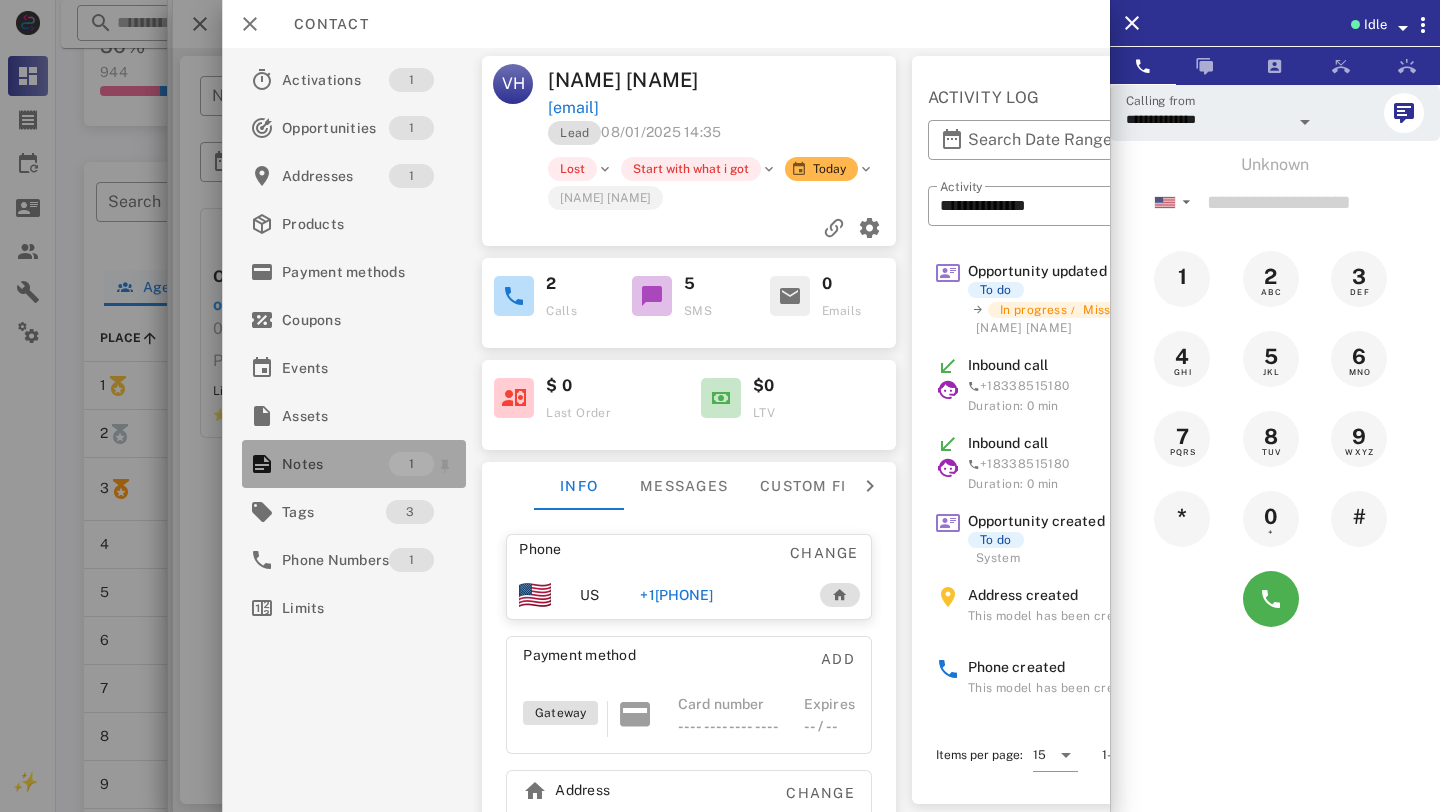click on "Notes" at bounding box center (335, 464) 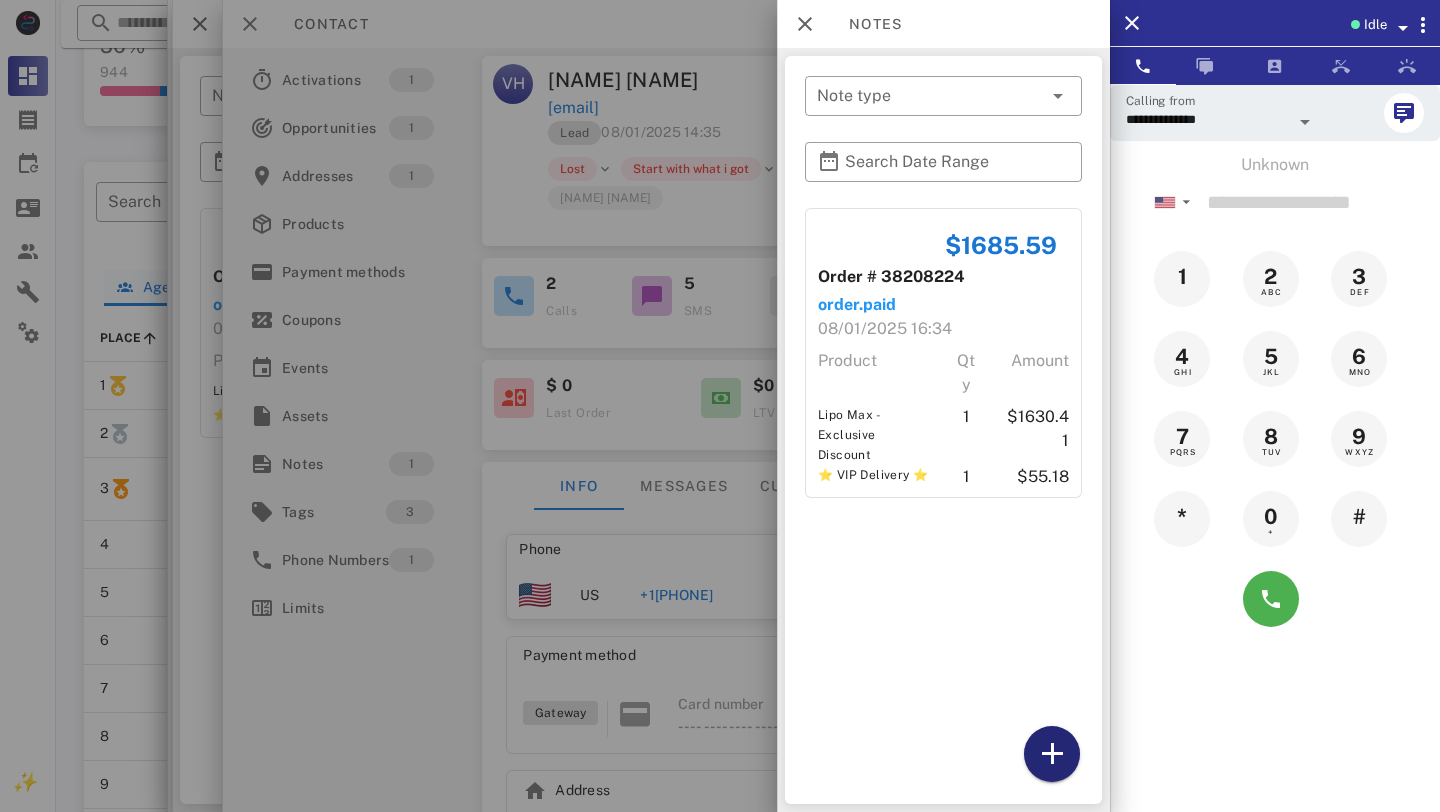 click at bounding box center (1052, 754) 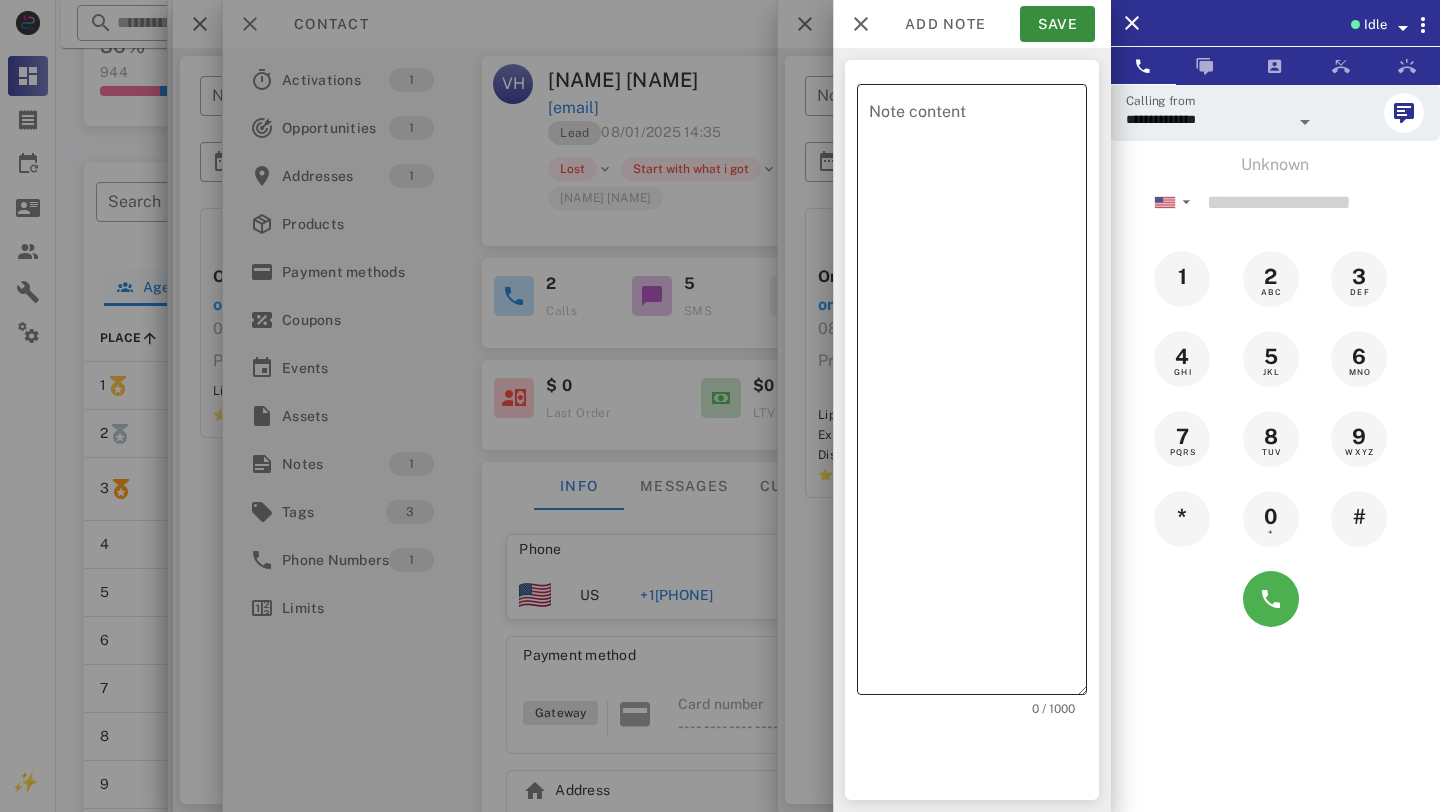 click on "Note content" at bounding box center (978, 394) 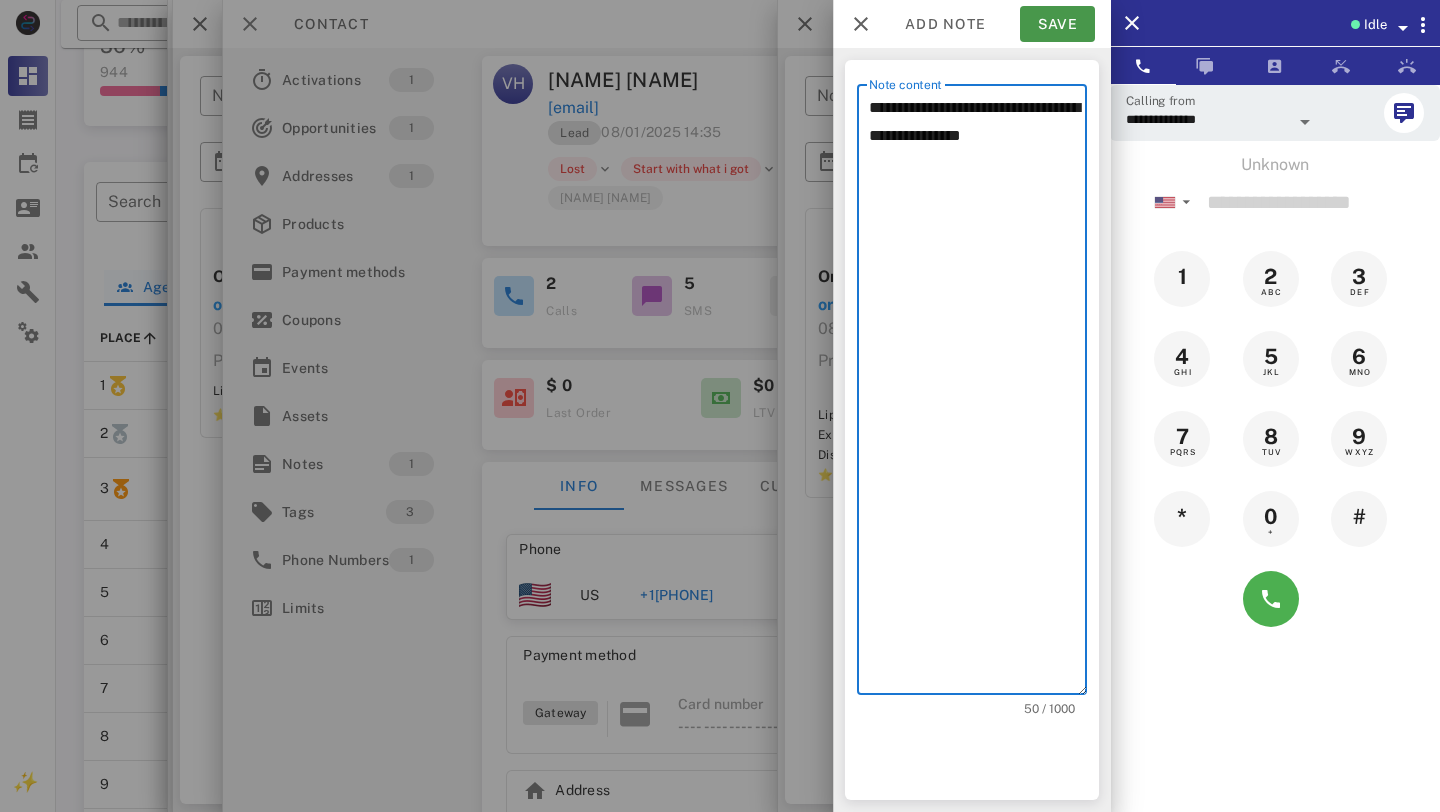 type on "**********" 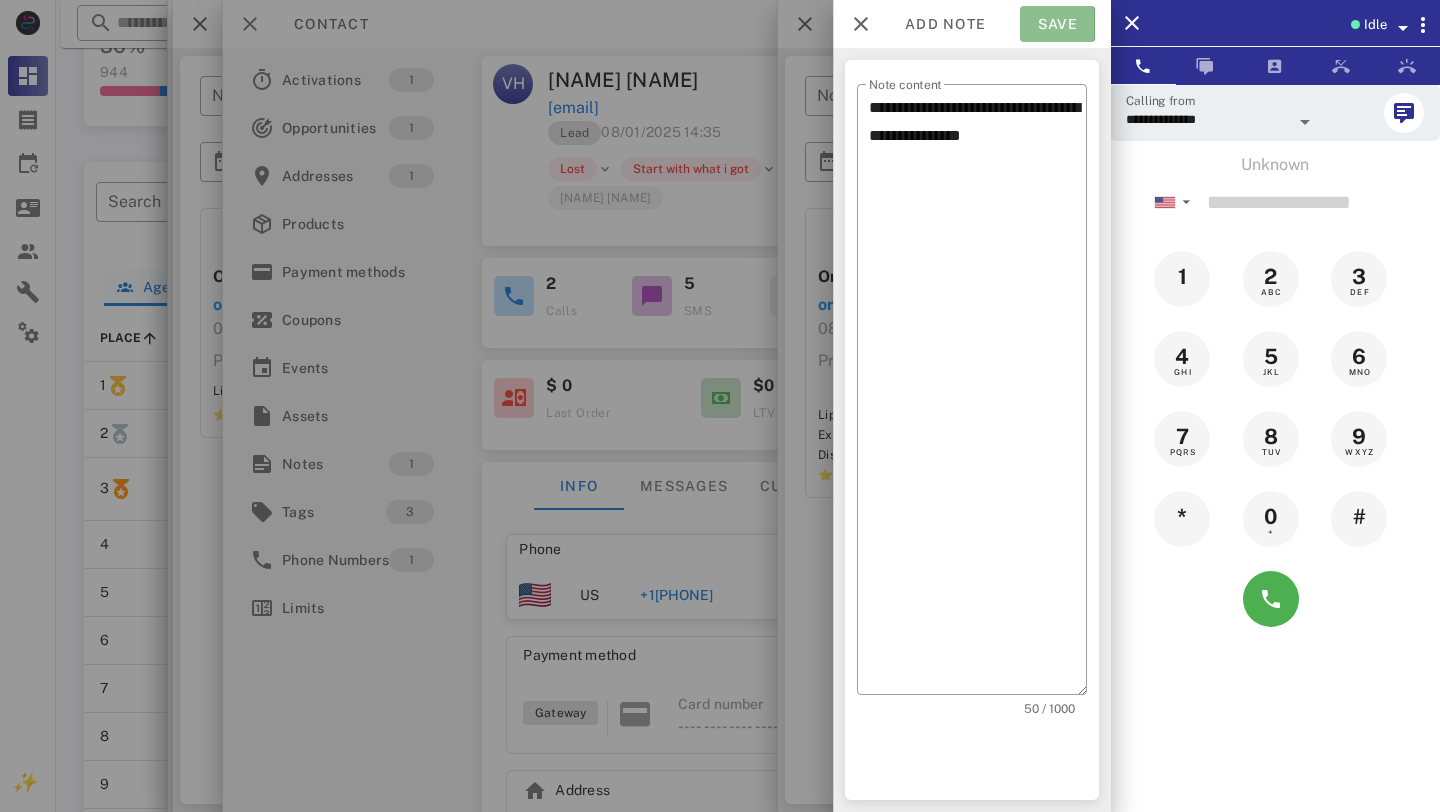 click on "Save" at bounding box center [1057, 24] 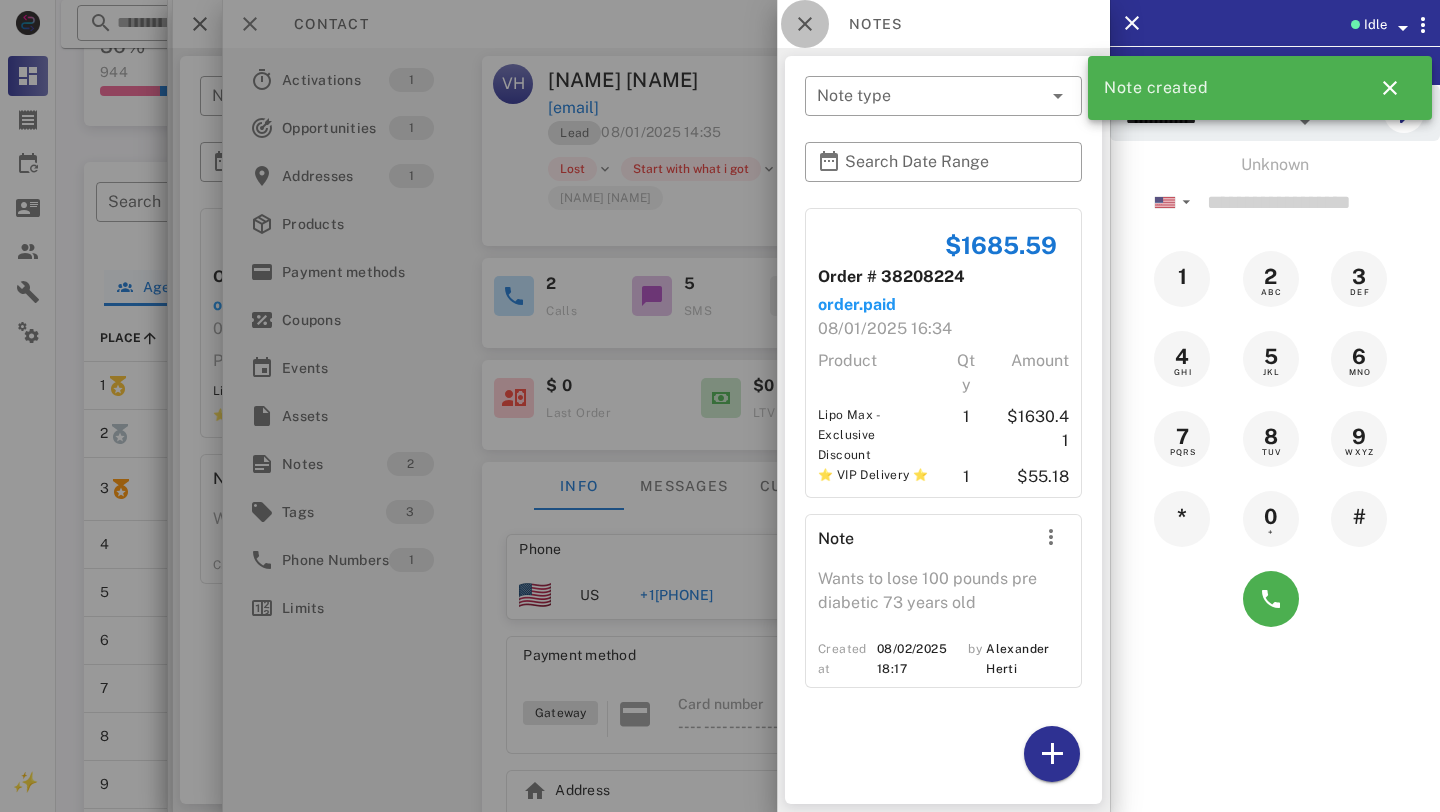 click at bounding box center [805, 24] 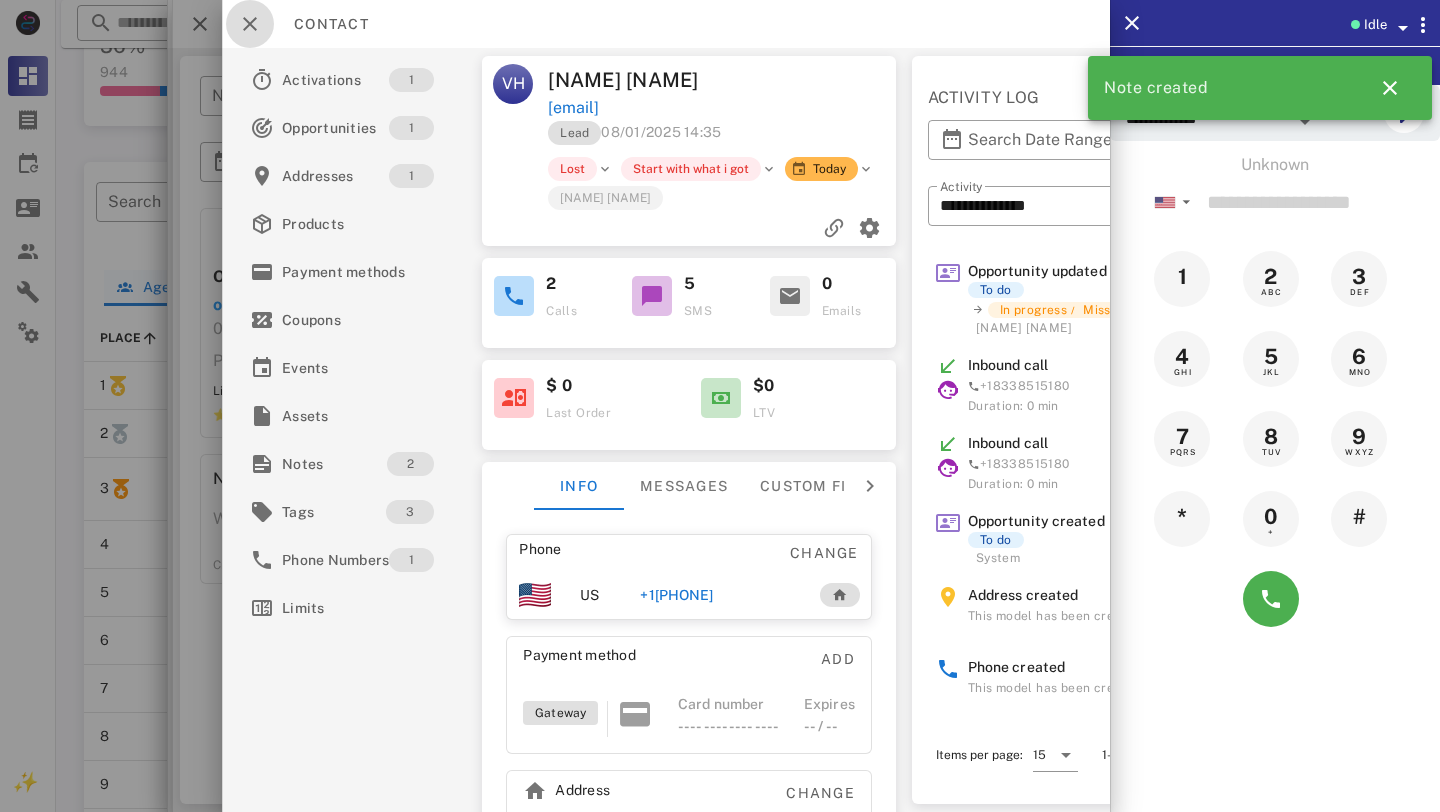 click at bounding box center (250, 24) 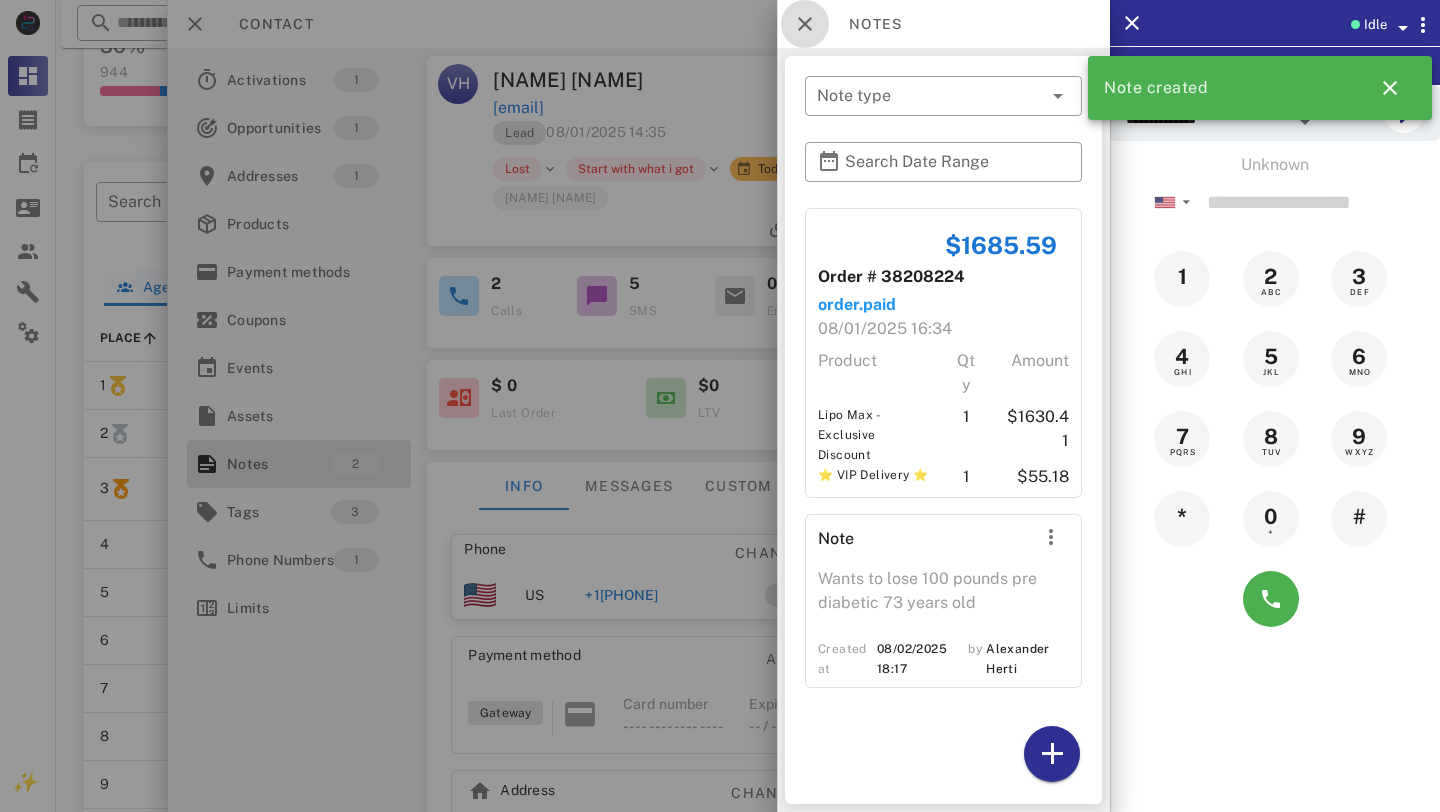 click at bounding box center (805, 24) 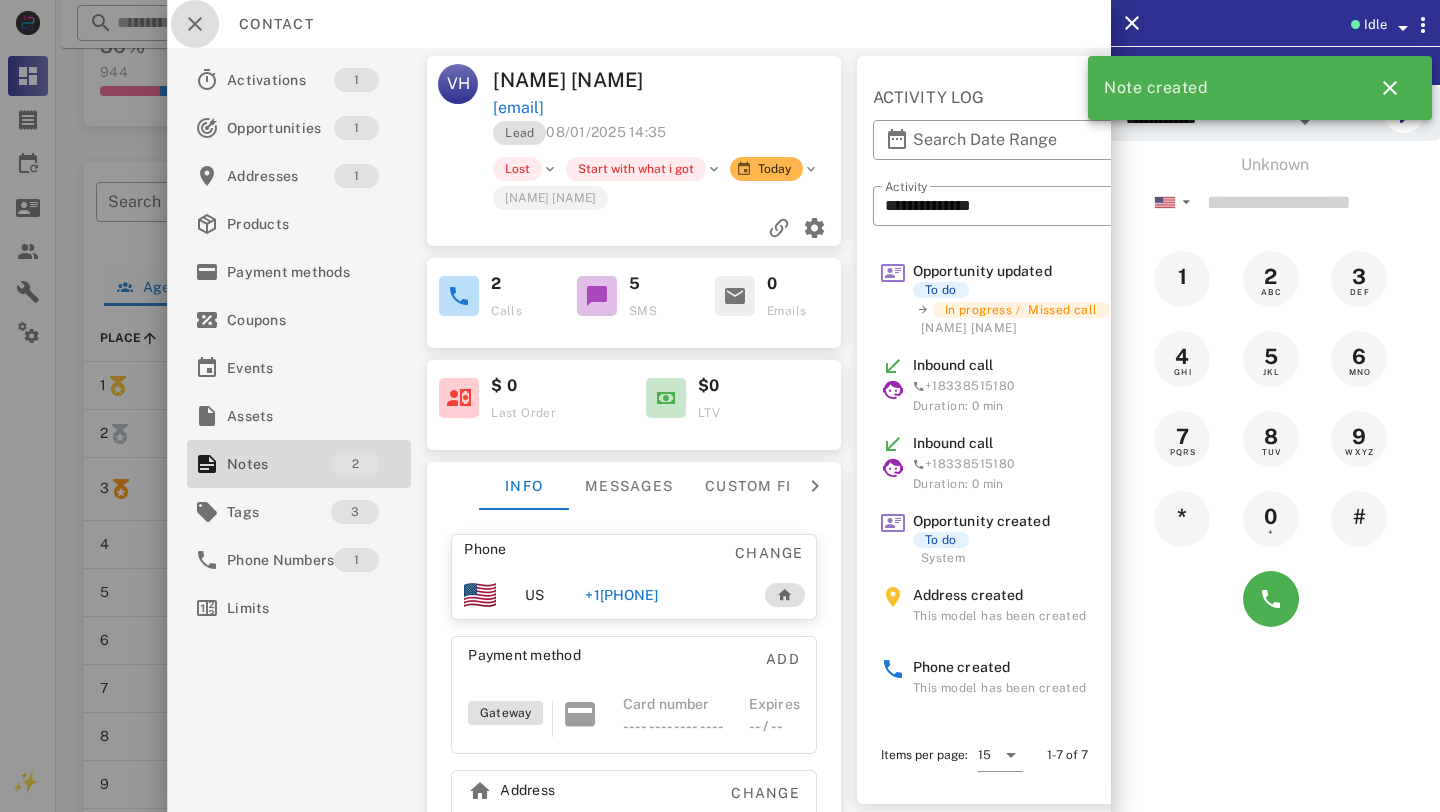 click at bounding box center [195, 24] 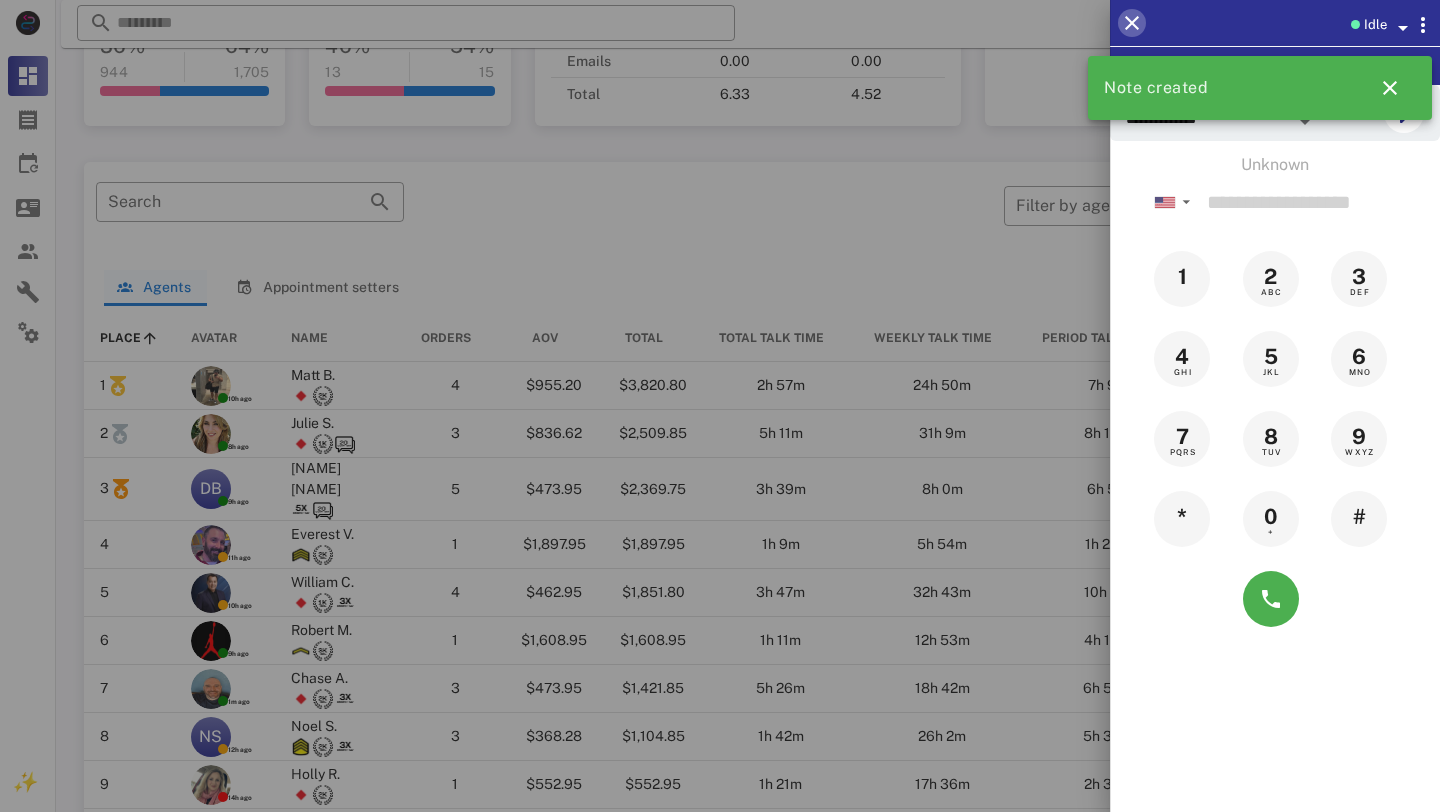 click at bounding box center [1132, 23] 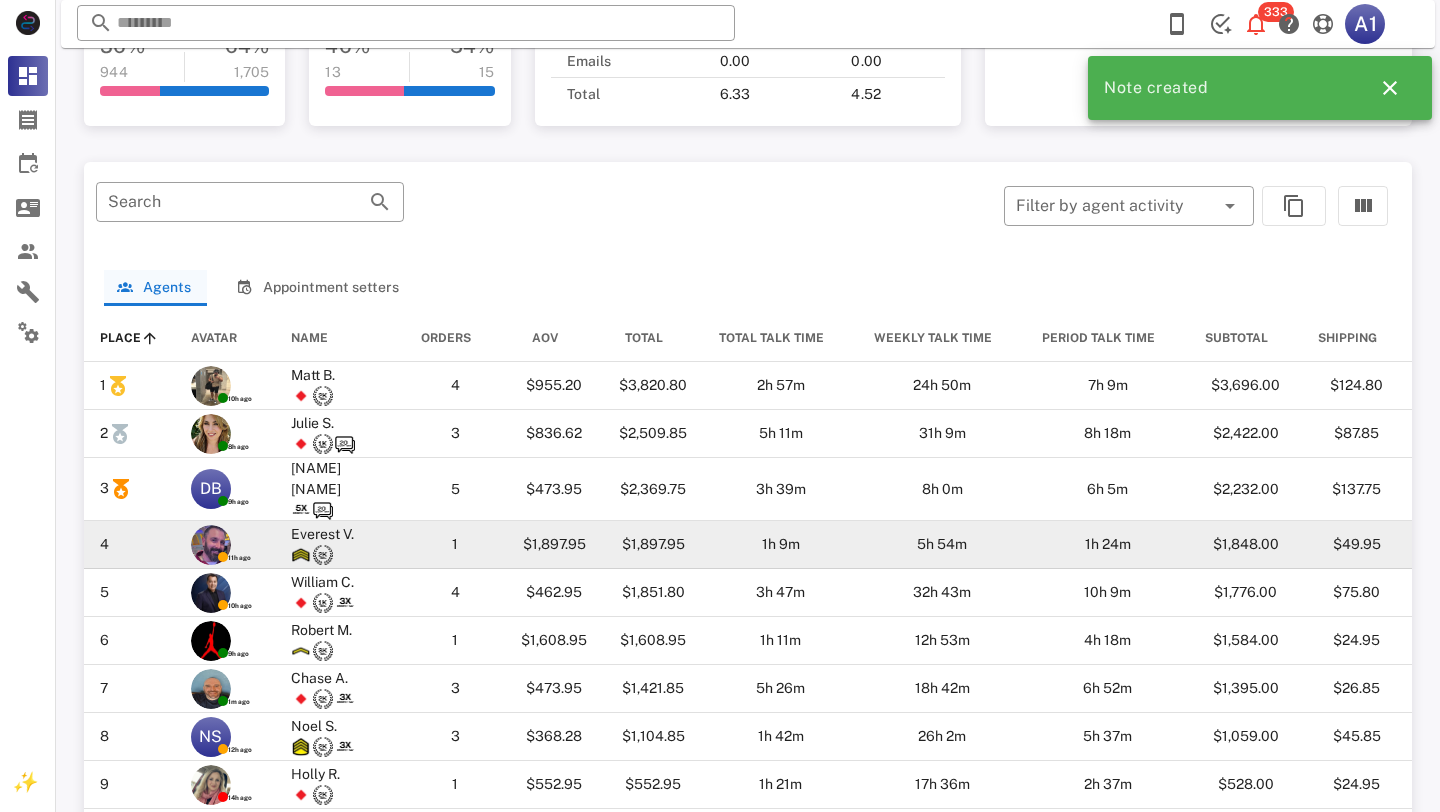 scroll, scrollTop: 0, scrollLeft: 0, axis: both 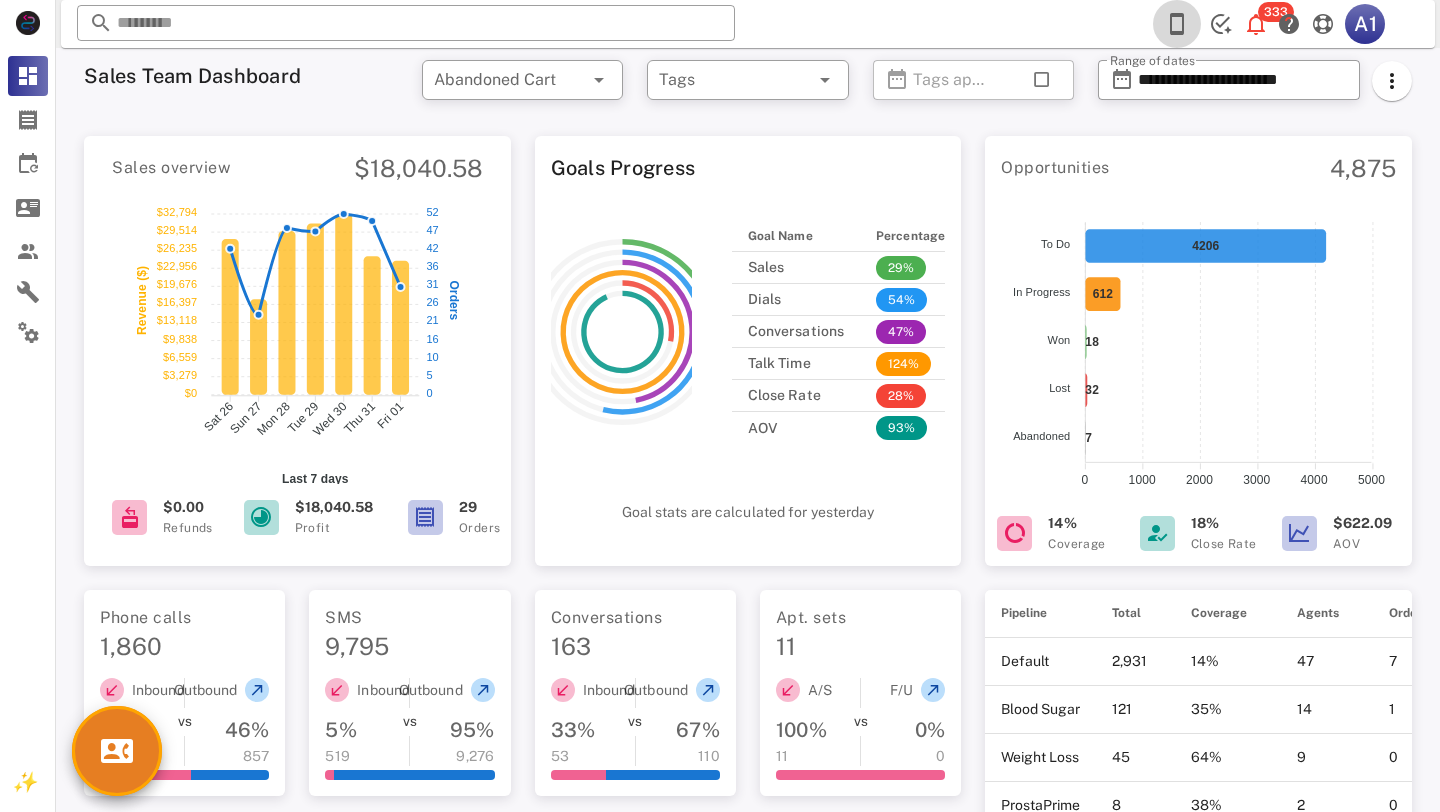 click at bounding box center [1177, 24] 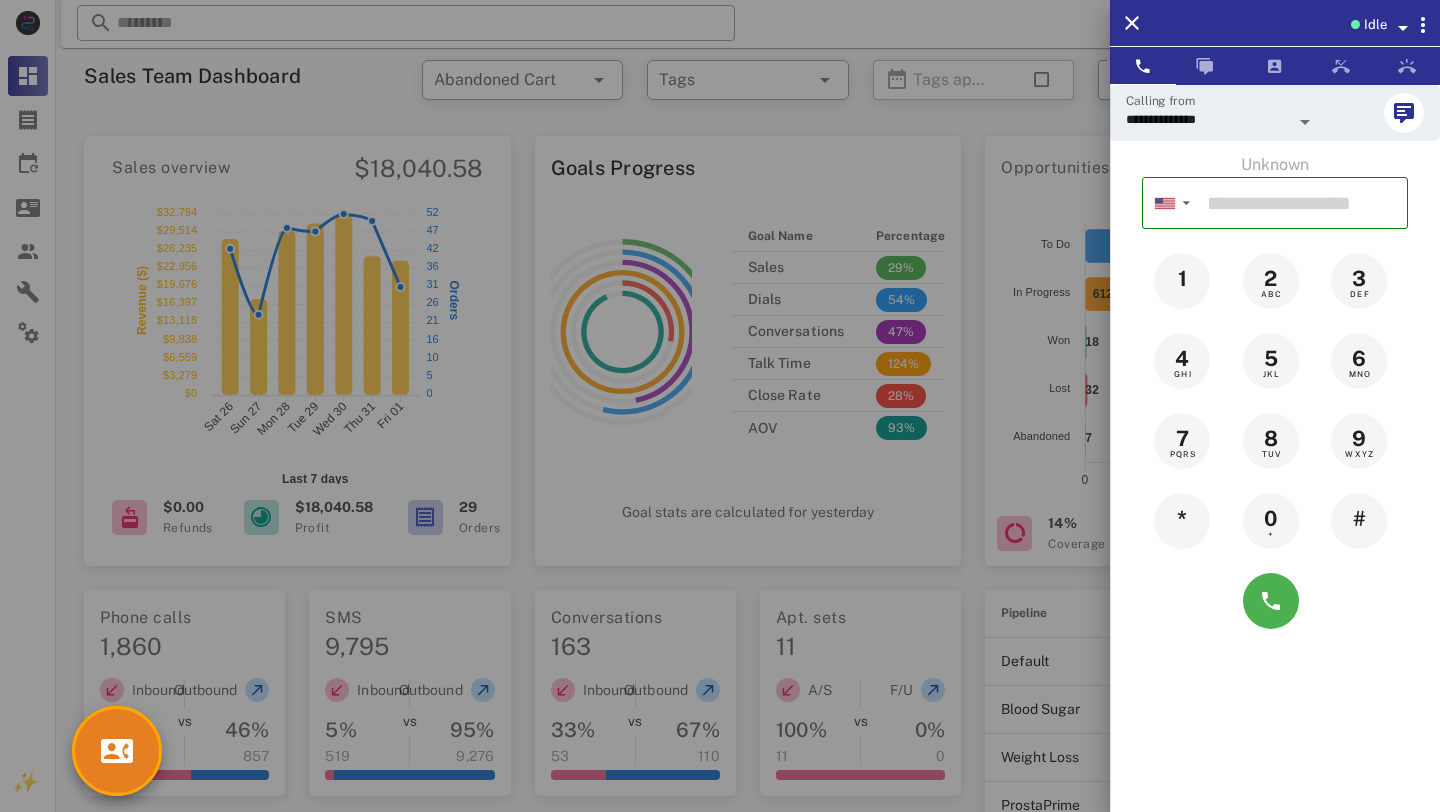 click on "Idle" at bounding box center (1375, 25) 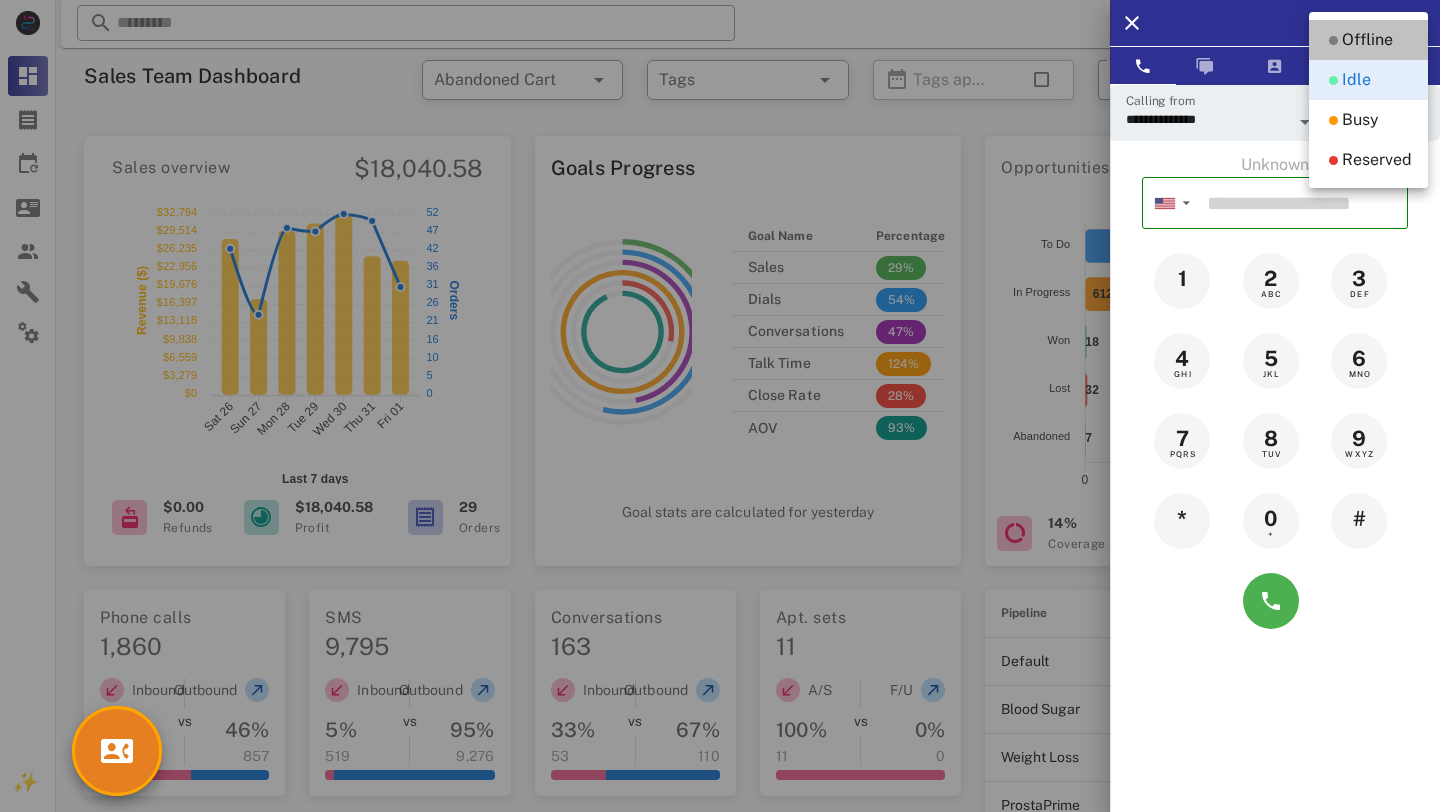 click on "Offline" at bounding box center [1367, 40] 